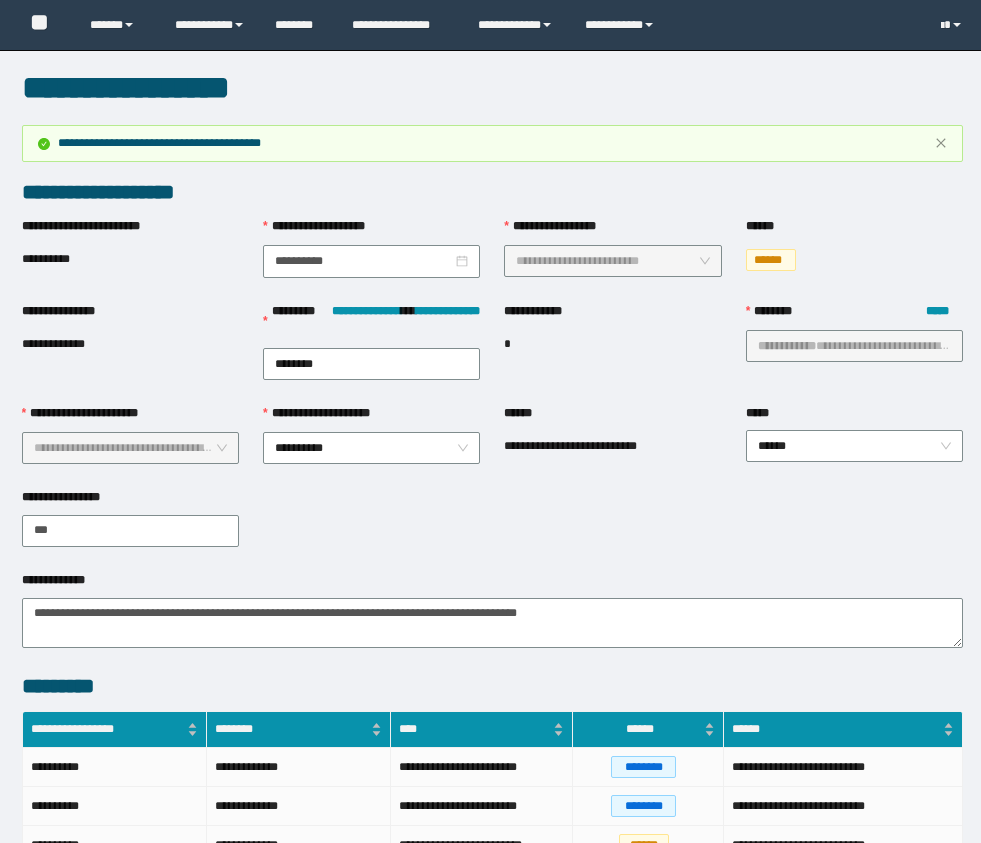 scroll, scrollTop: 1045, scrollLeft: 0, axis: vertical 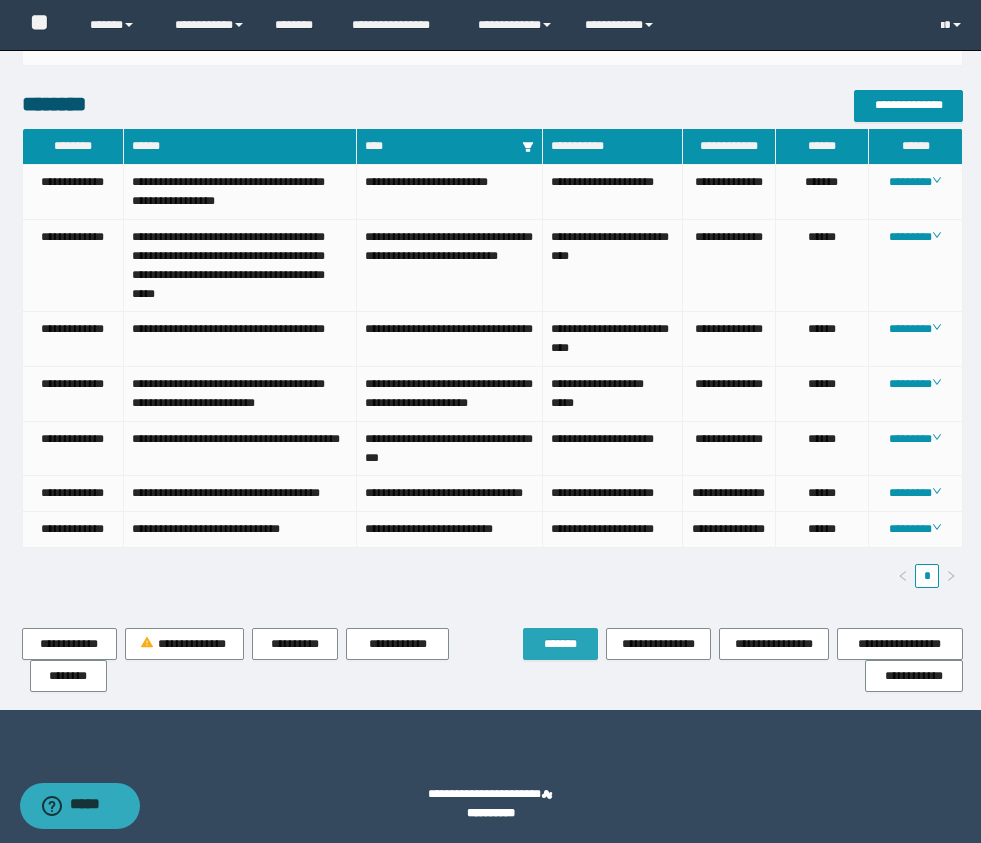 click on "*******" at bounding box center [560, 644] 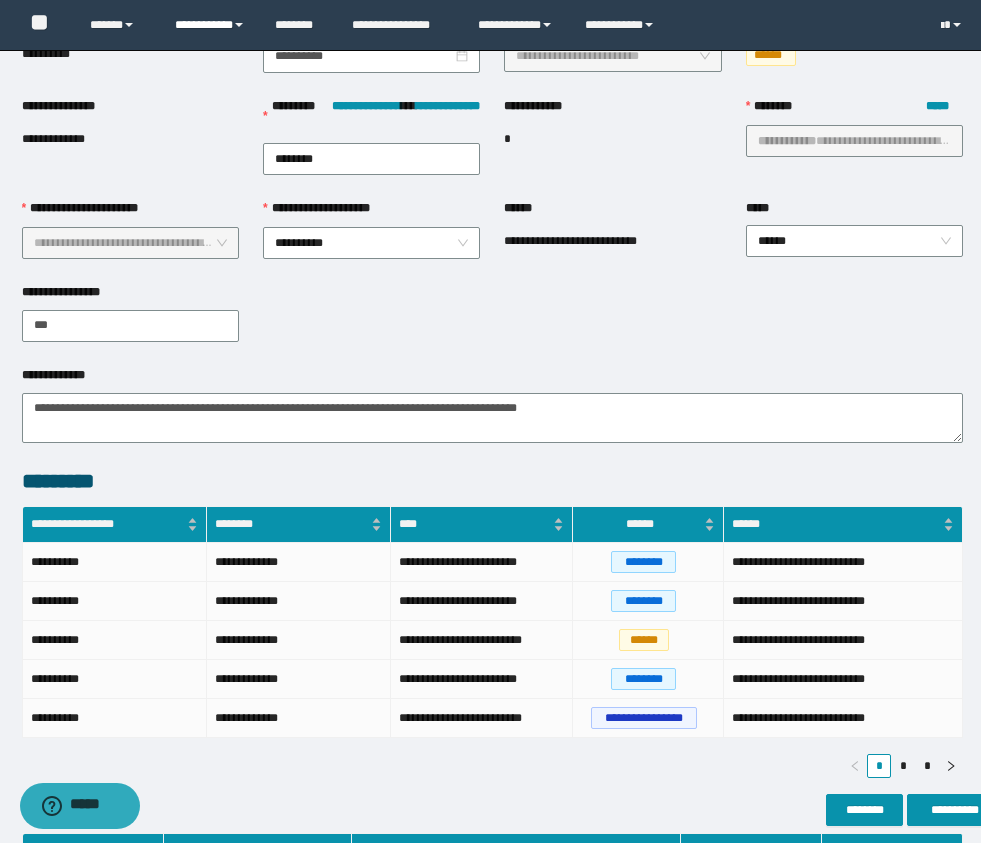 scroll, scrollTop: 0, scrollLeft: 0, axis: both 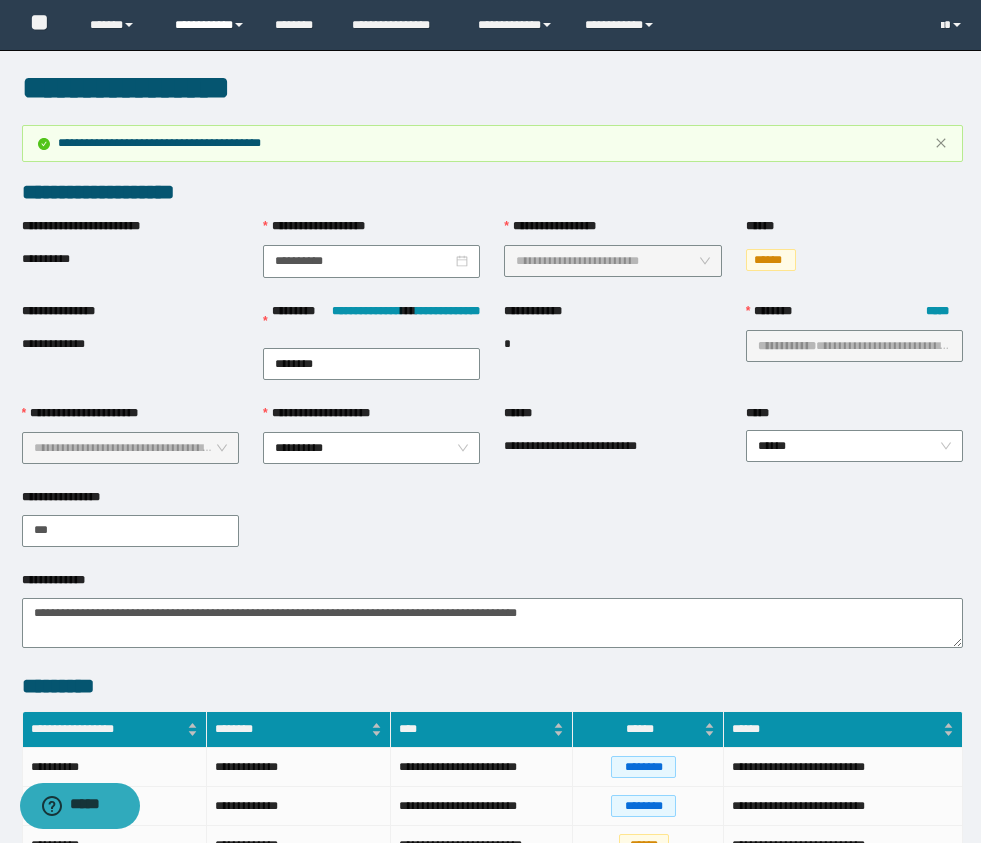 click on "**********" at bounding box center [210, 25] 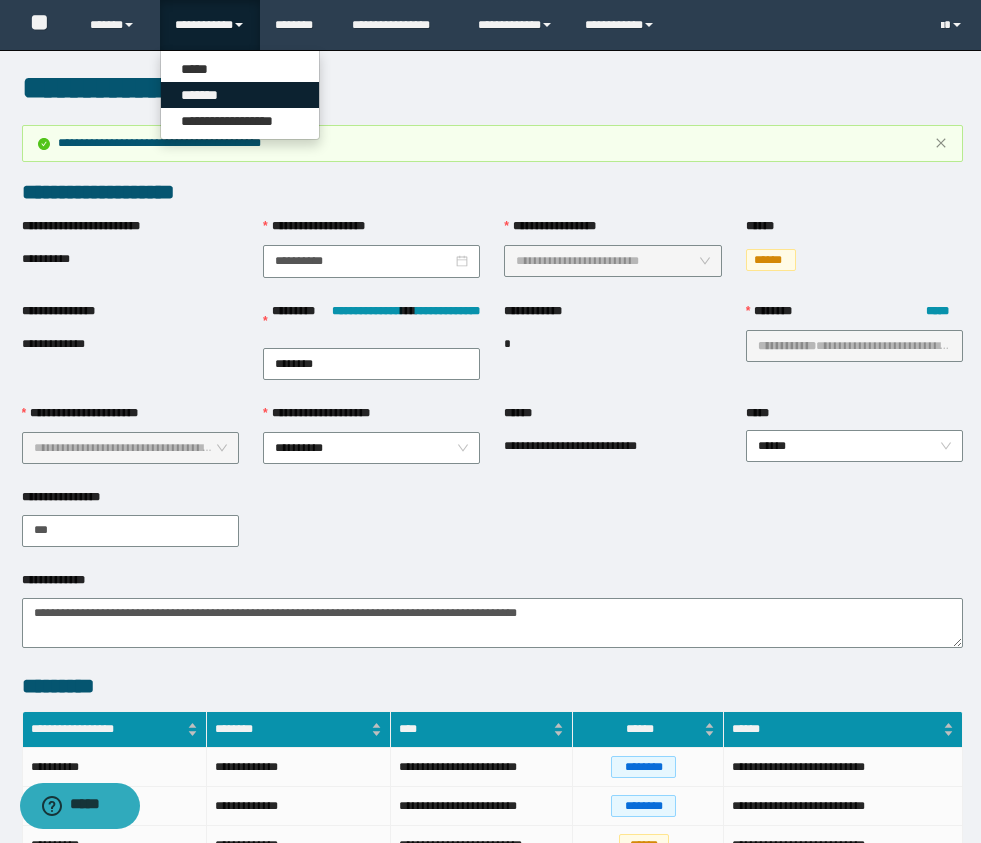 click on "*******" at bounding box center [240, 95] 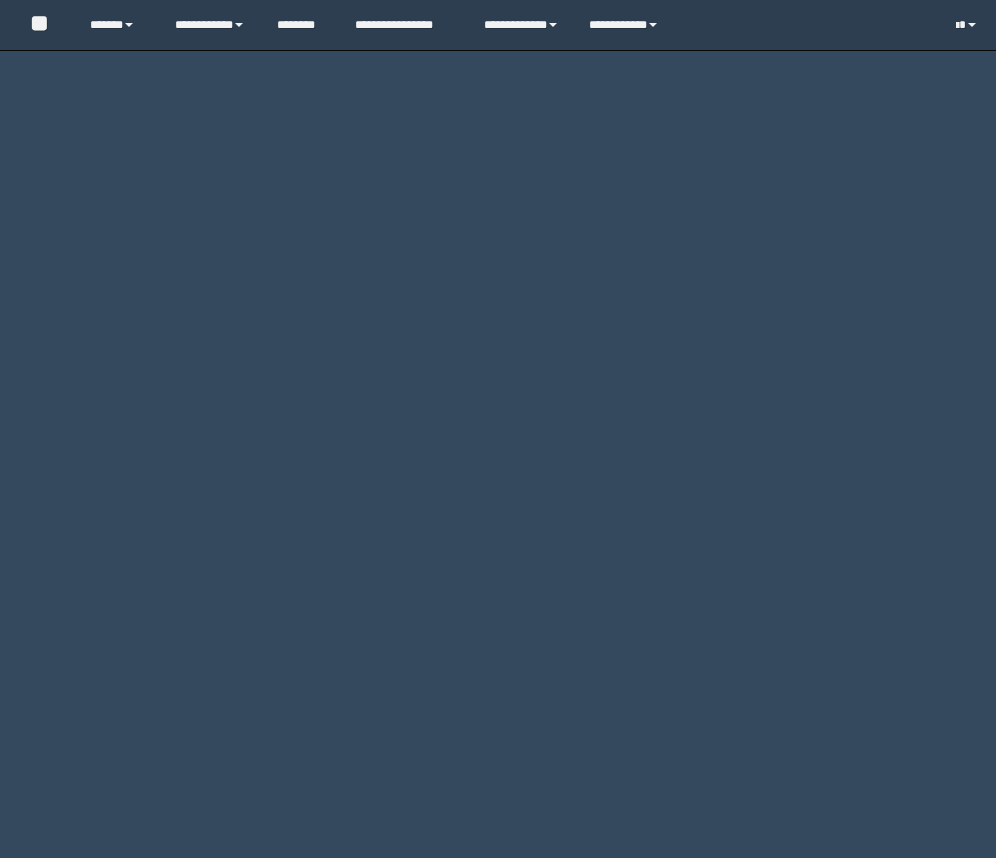 scroll, scrollTop: 0, scrollLeft: 0, axis: both 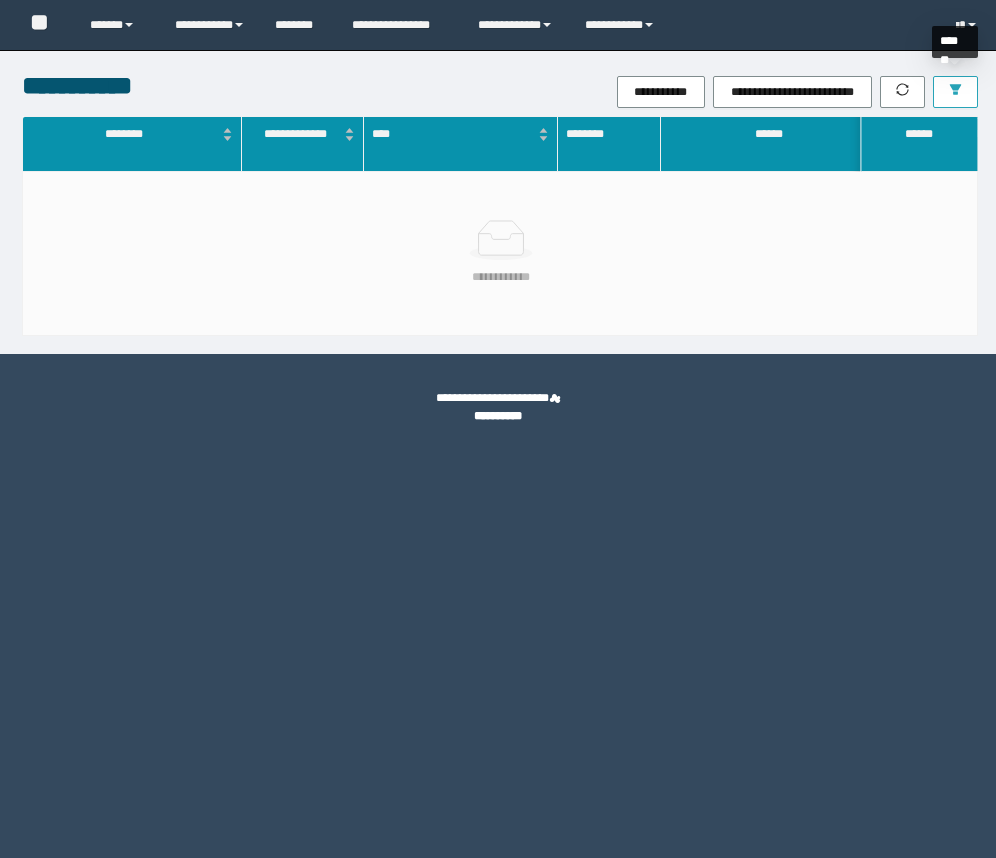 click at bounding box center (955, 92) 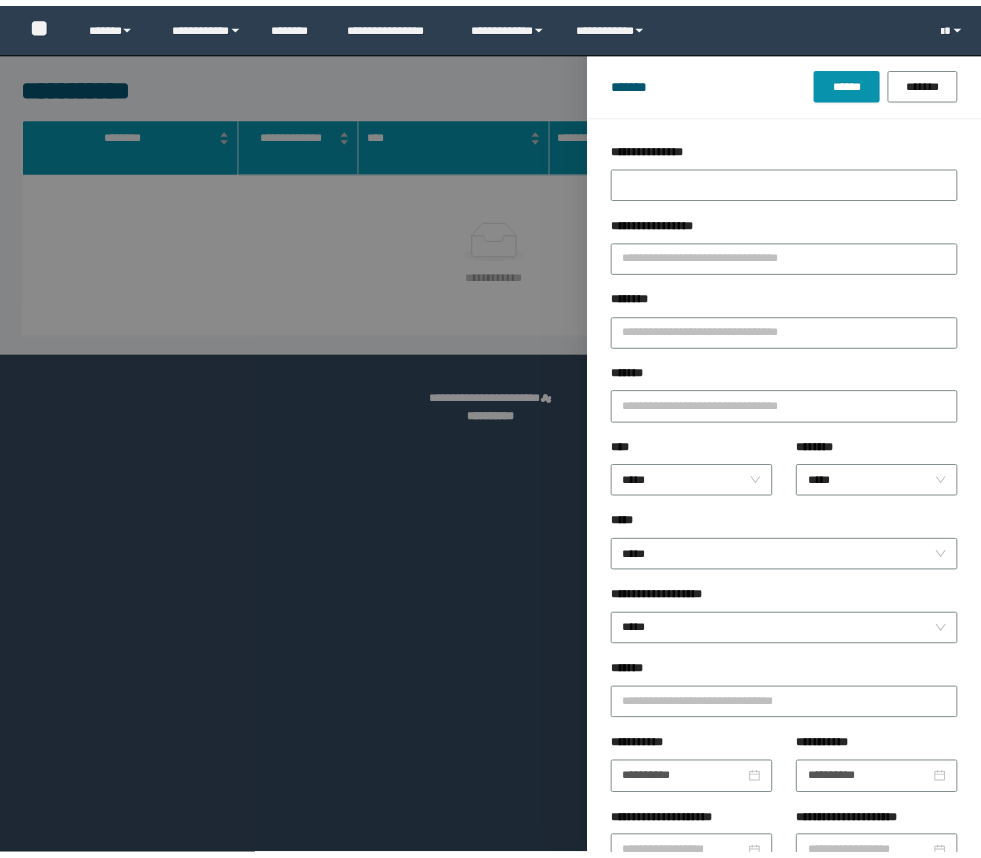 scroll, scrollTop: 0, scrollLeft: 0, axis: both 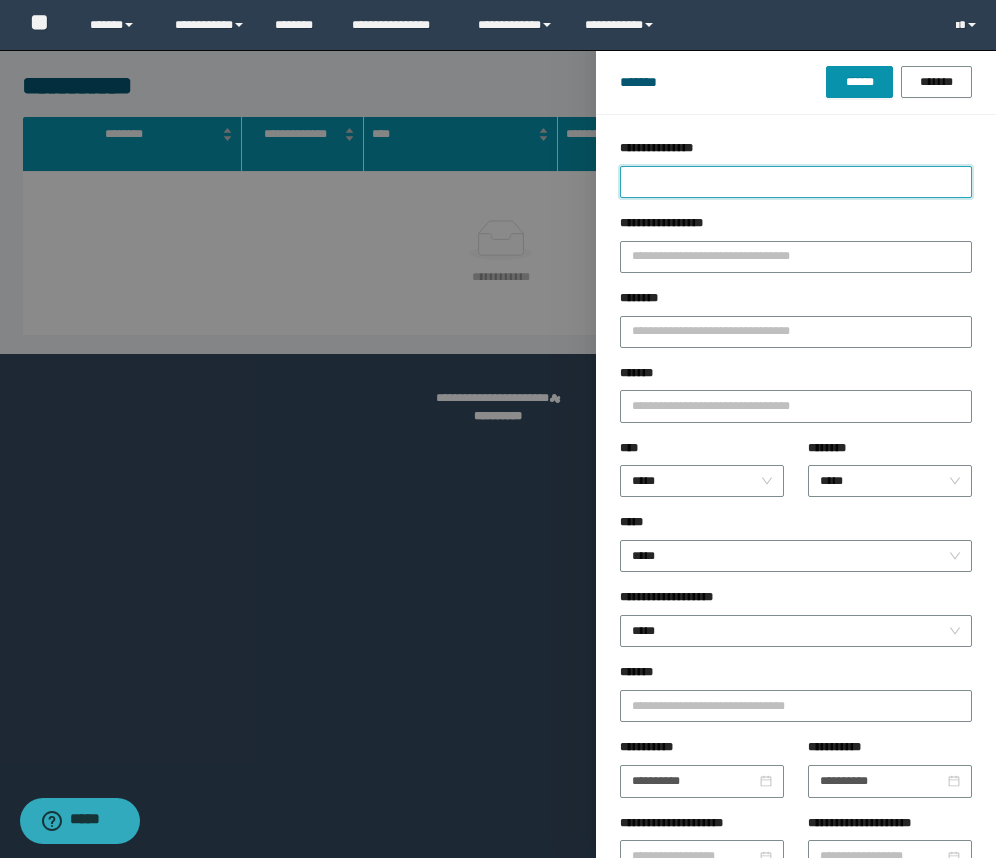 click on "**********" at bounding box center (796, 182) 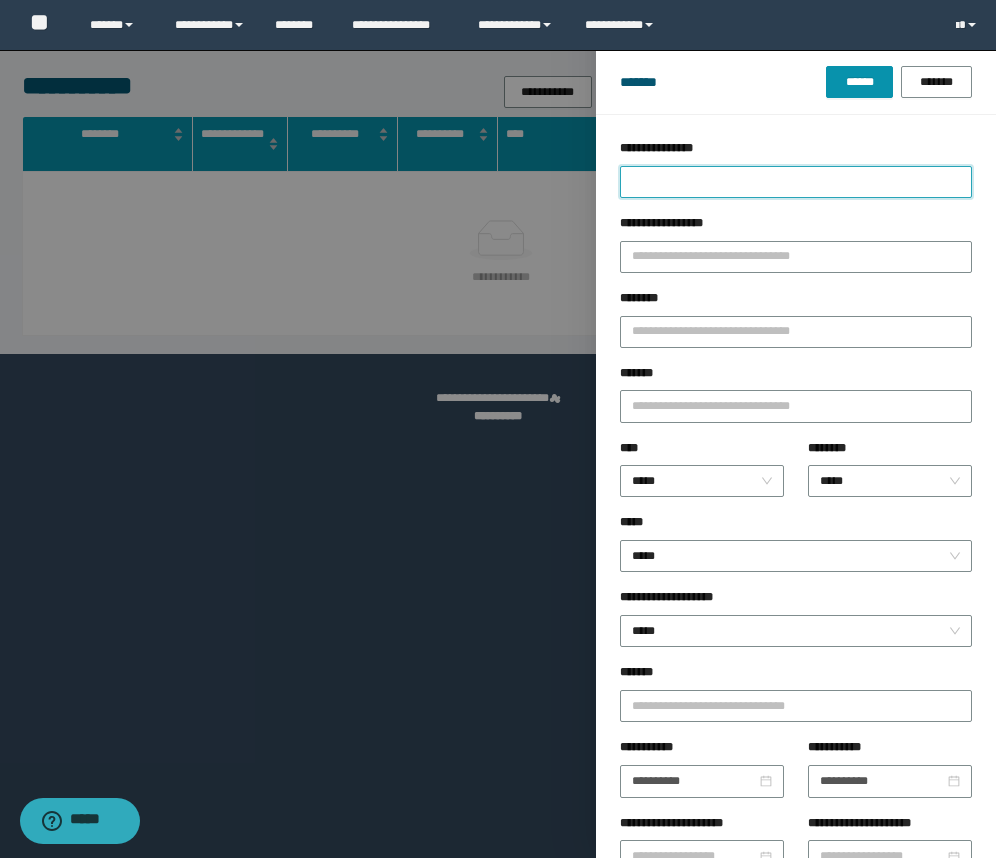 type on "*" 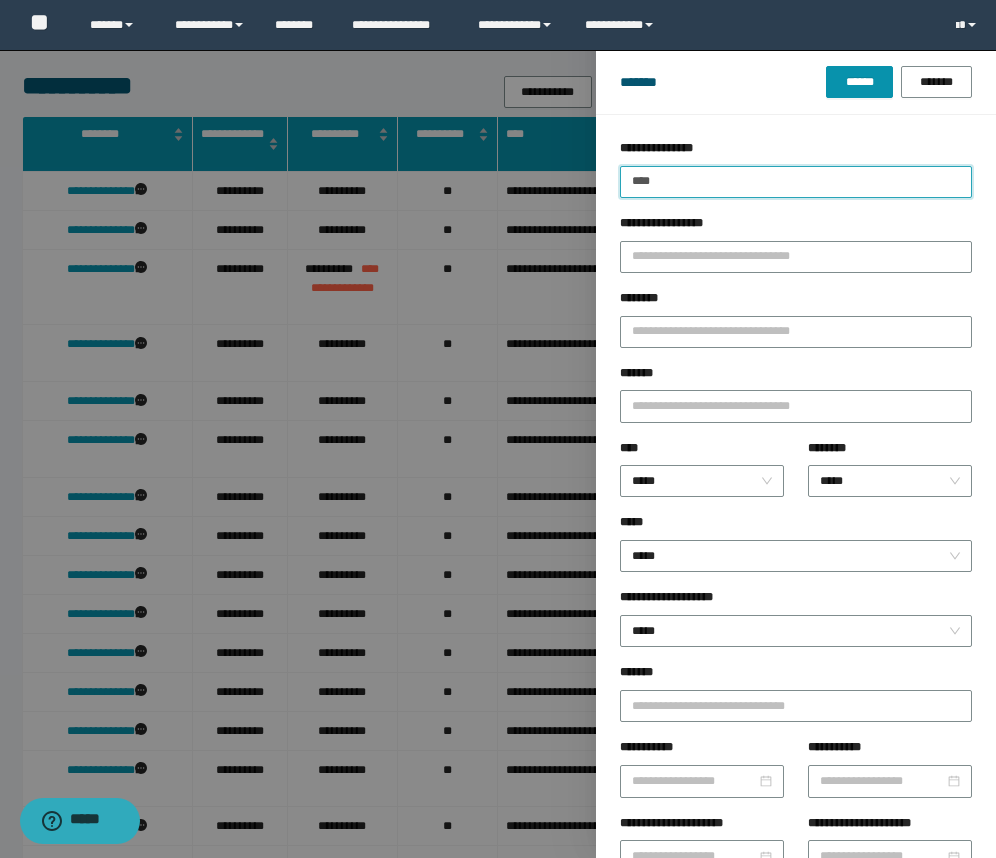 type on "****" 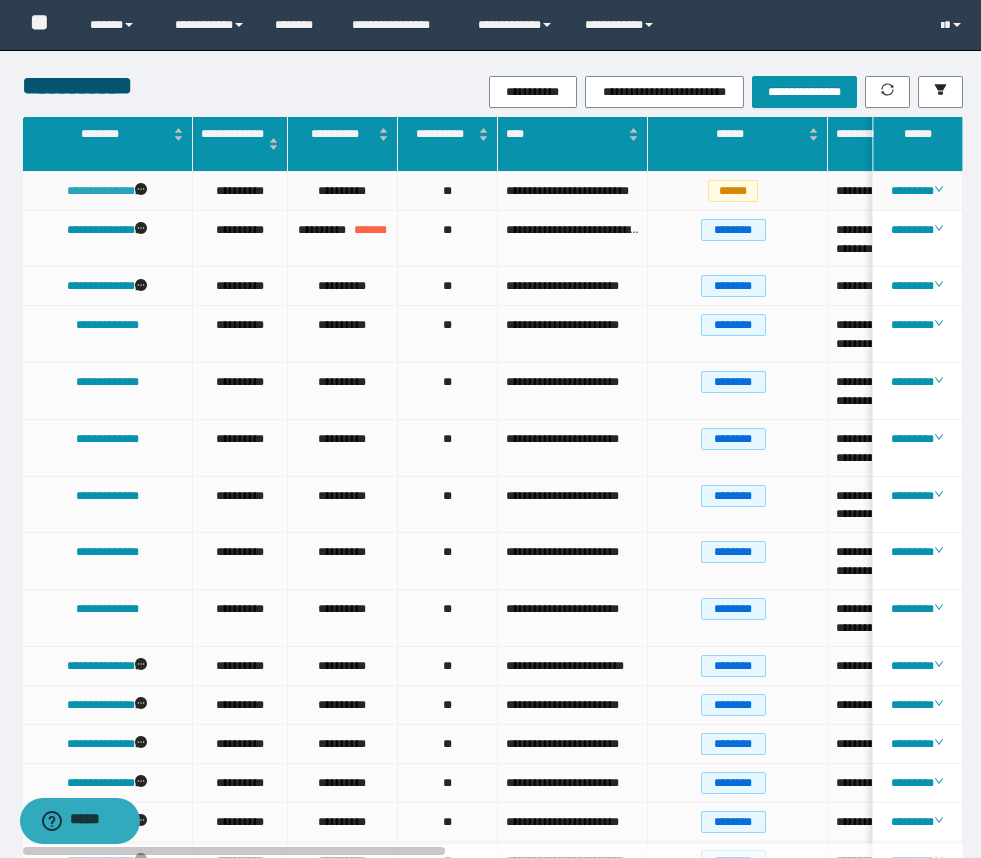 click on "**********" at bounding box center [101, 191] 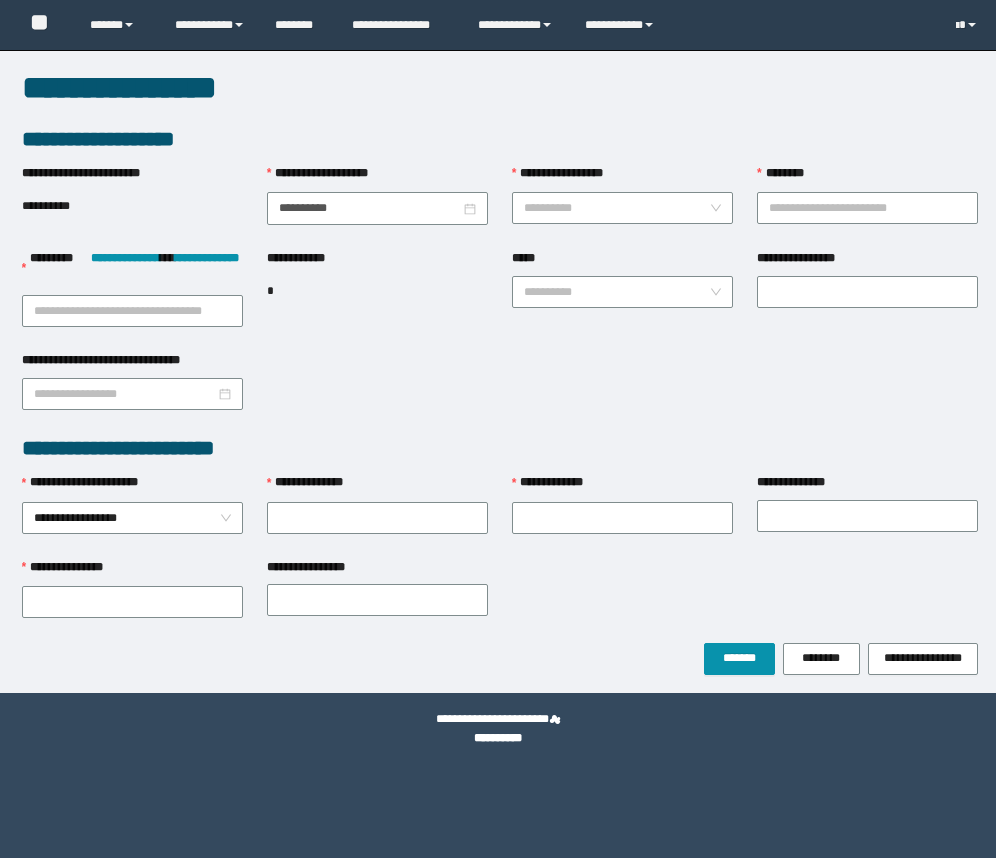 scroll, scrollTop: 0, scrollLeft: 0, axis: both 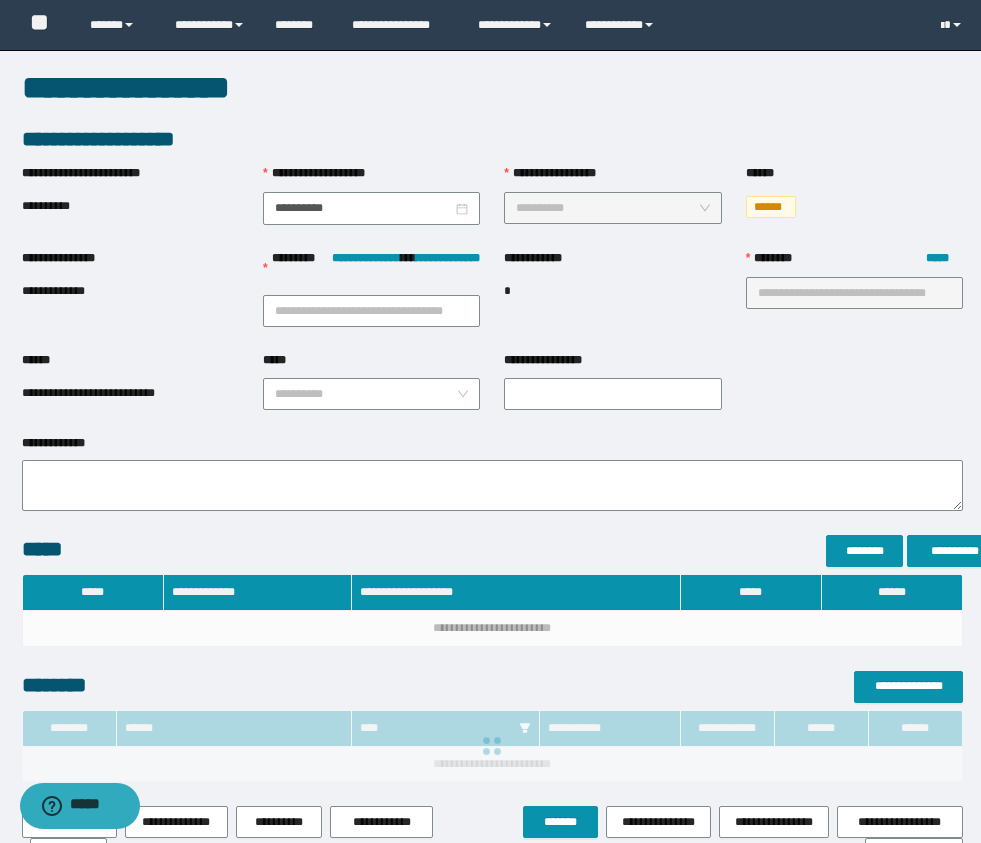 type on "**********" 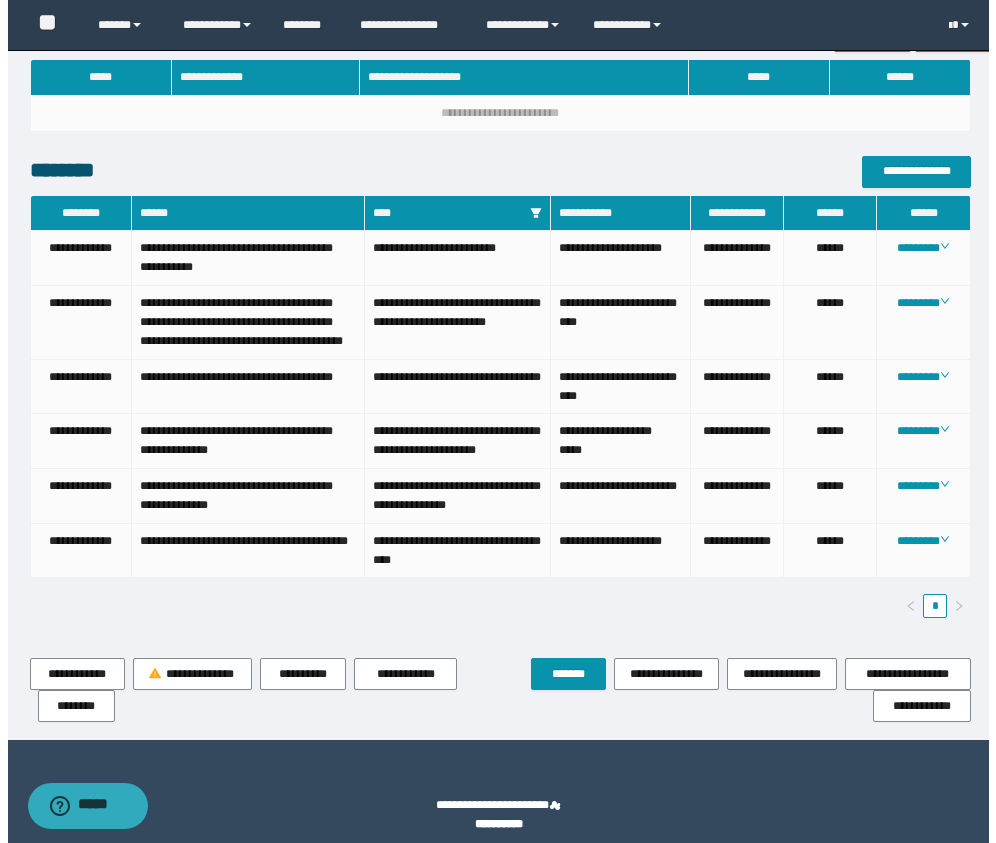 scroll, scrollTop: 937, scrollLeft: 0, axis: vertical 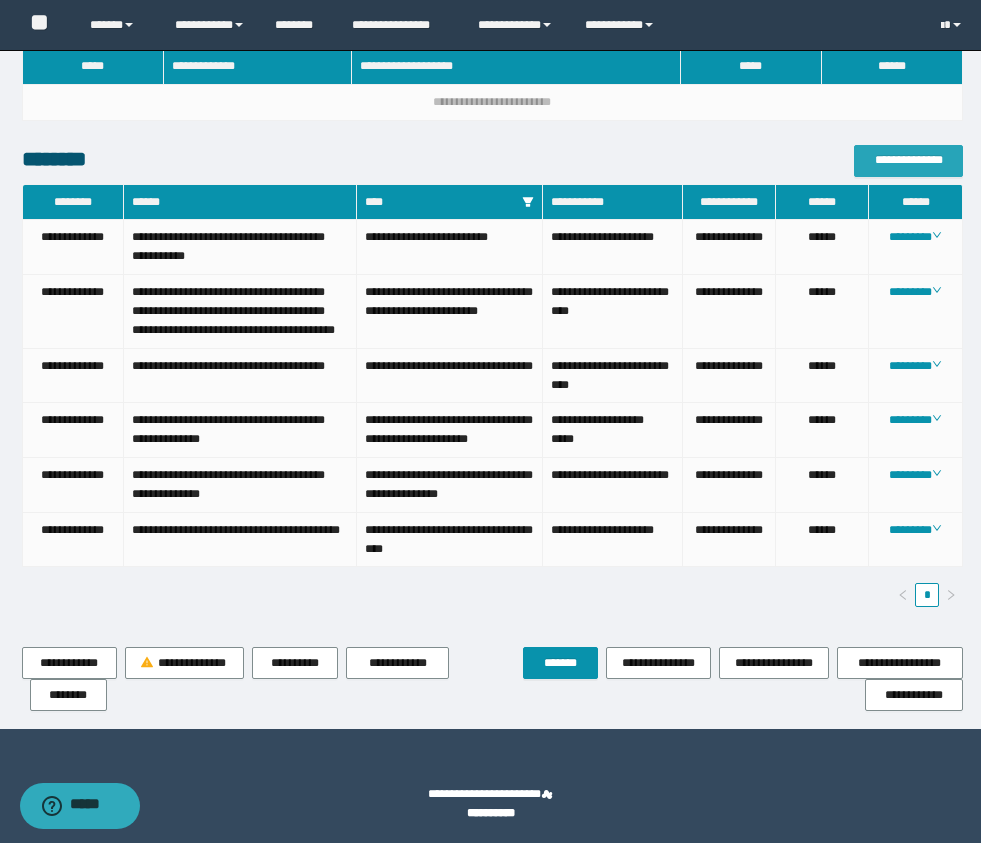 click on "**********" at bounding box center [908, 160] 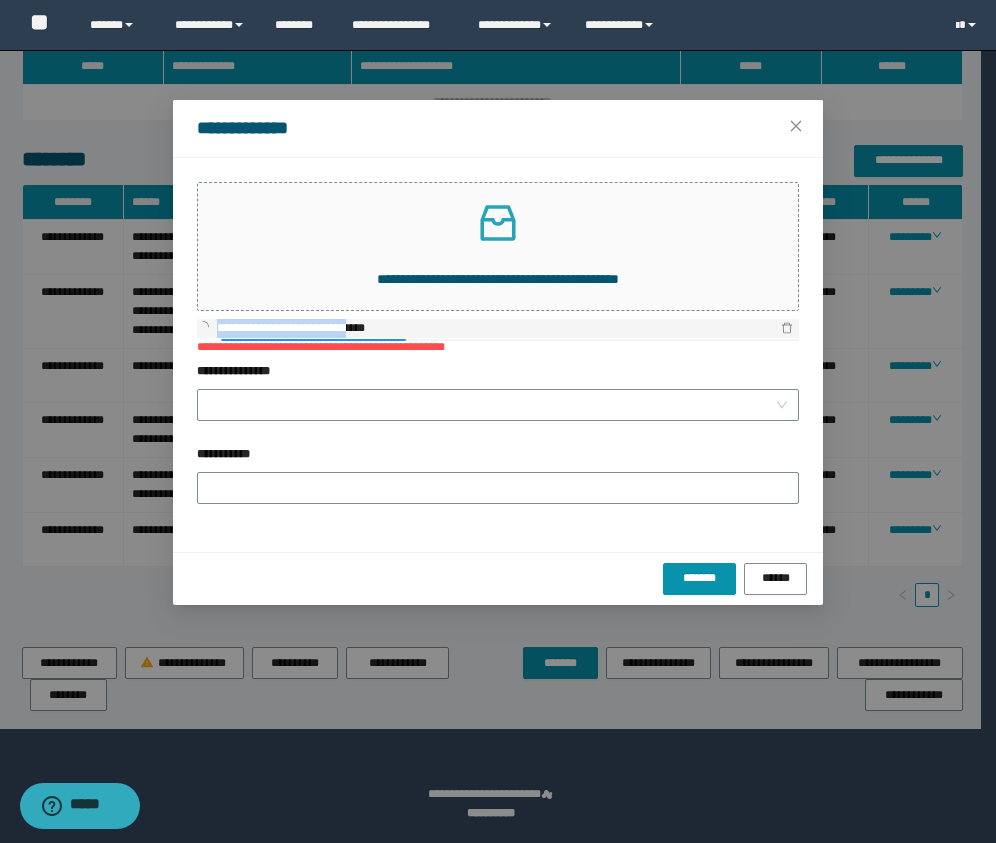 drag, startPoint x: 388, startPoint y: 328, endPoint x: 213, endPoint y: 321, distance: 175.13994 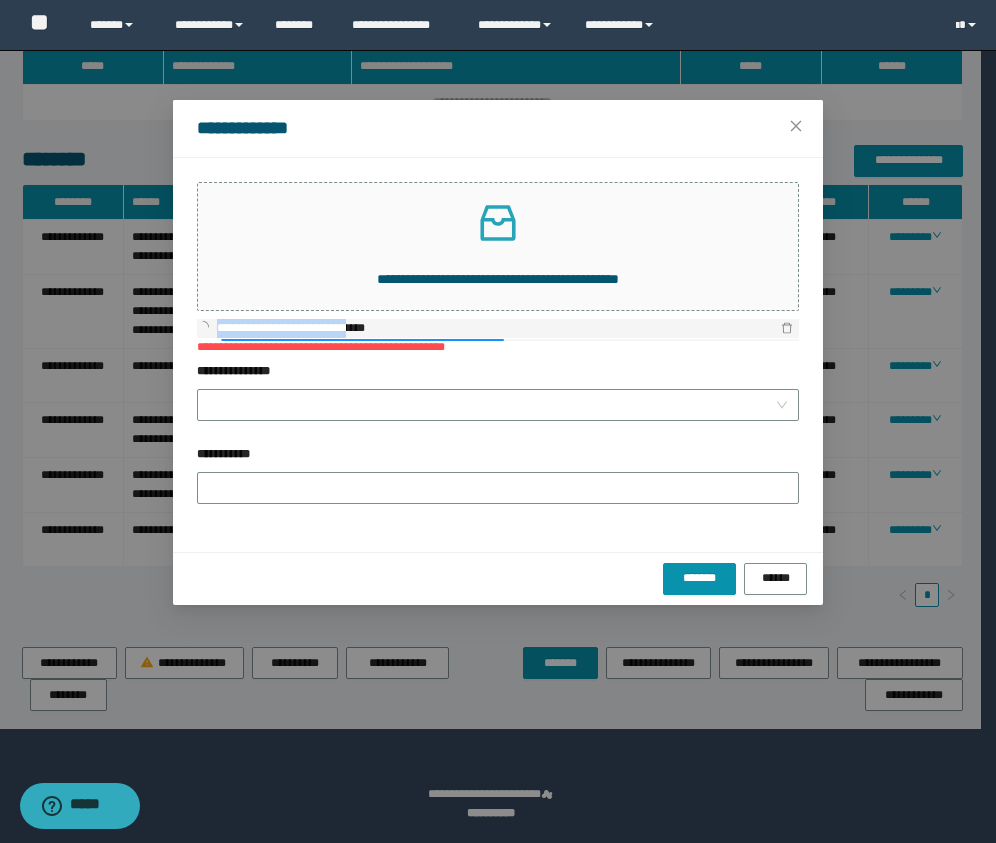 copy on "**********" 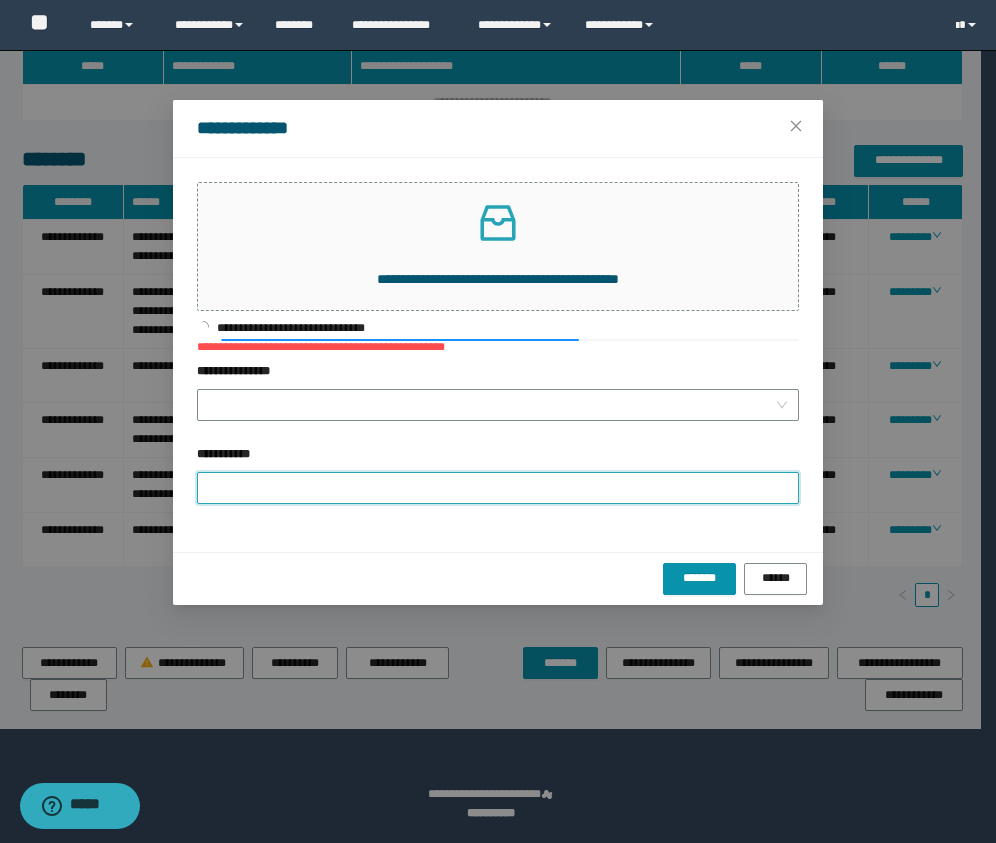 click on "**********" at bounding box center [498, 488] 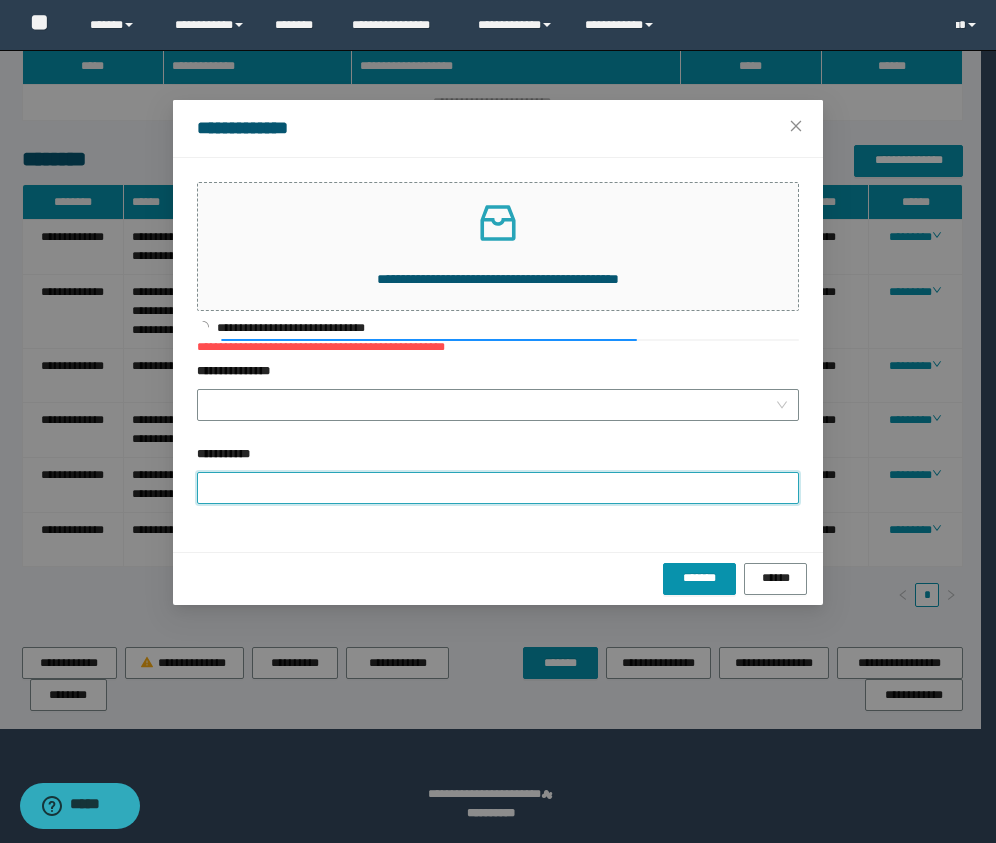 paste on "**********" 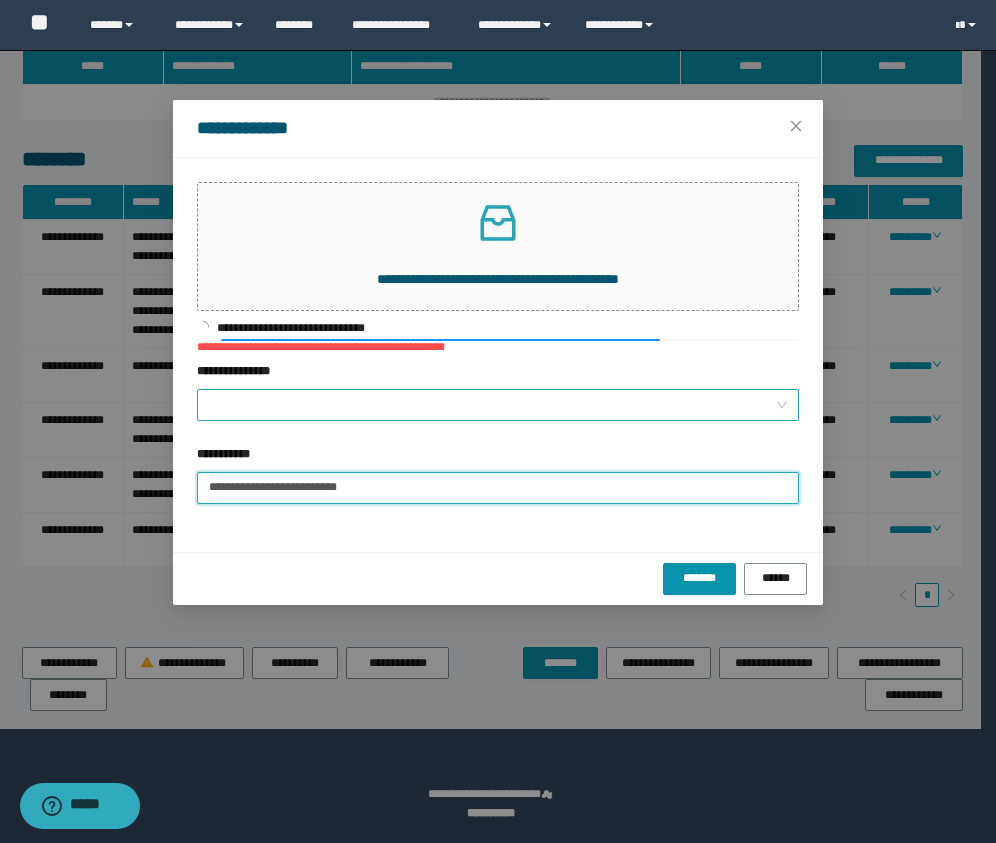 type on "**********" 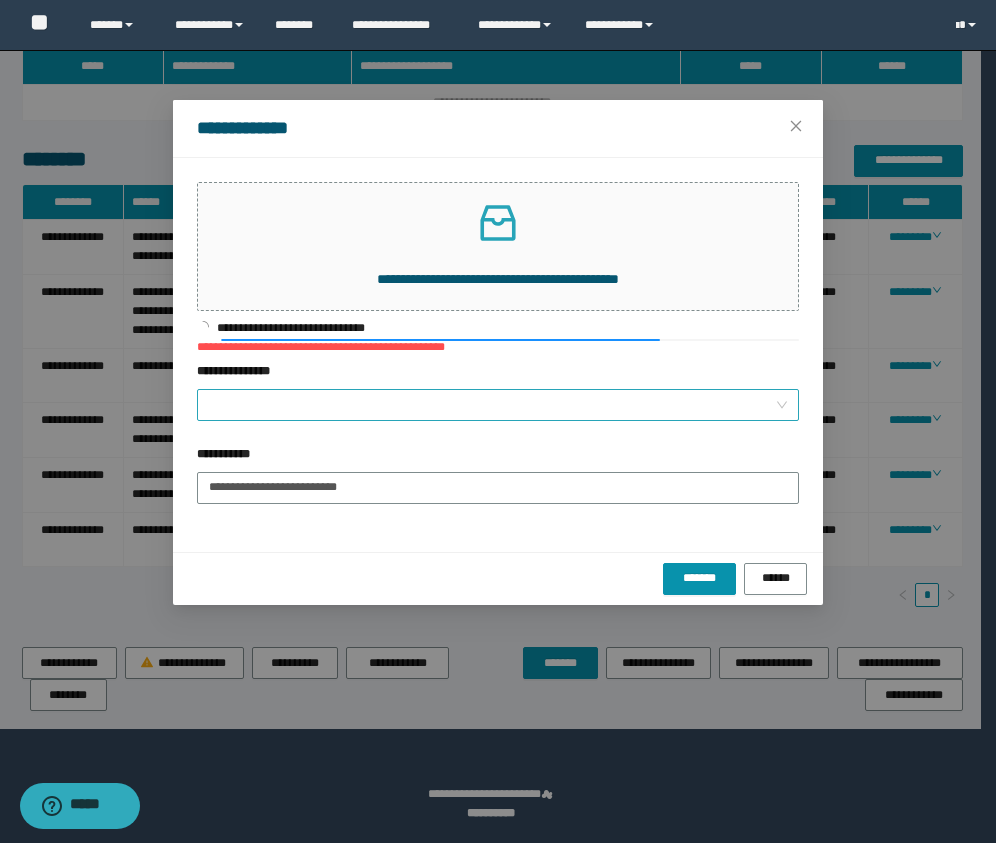 click on "**********" at bounding box center (492, 405) 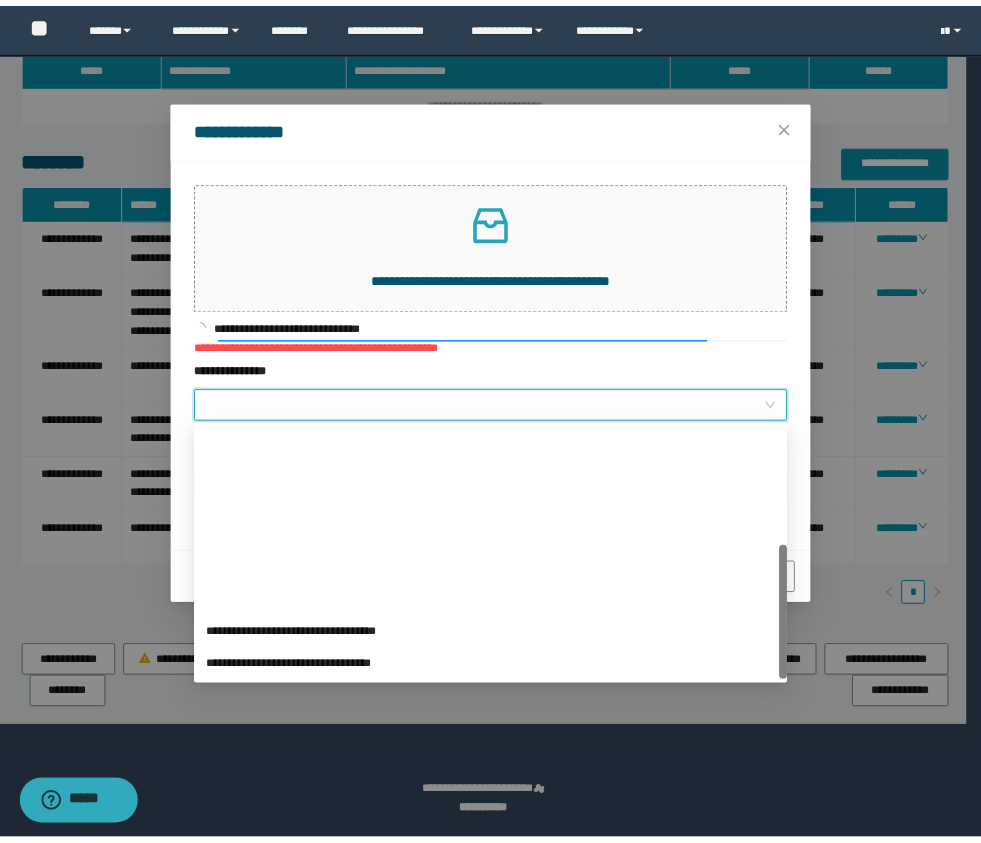 scroll, scrollTop: 224, scrollLeft: 0, axis: vertical 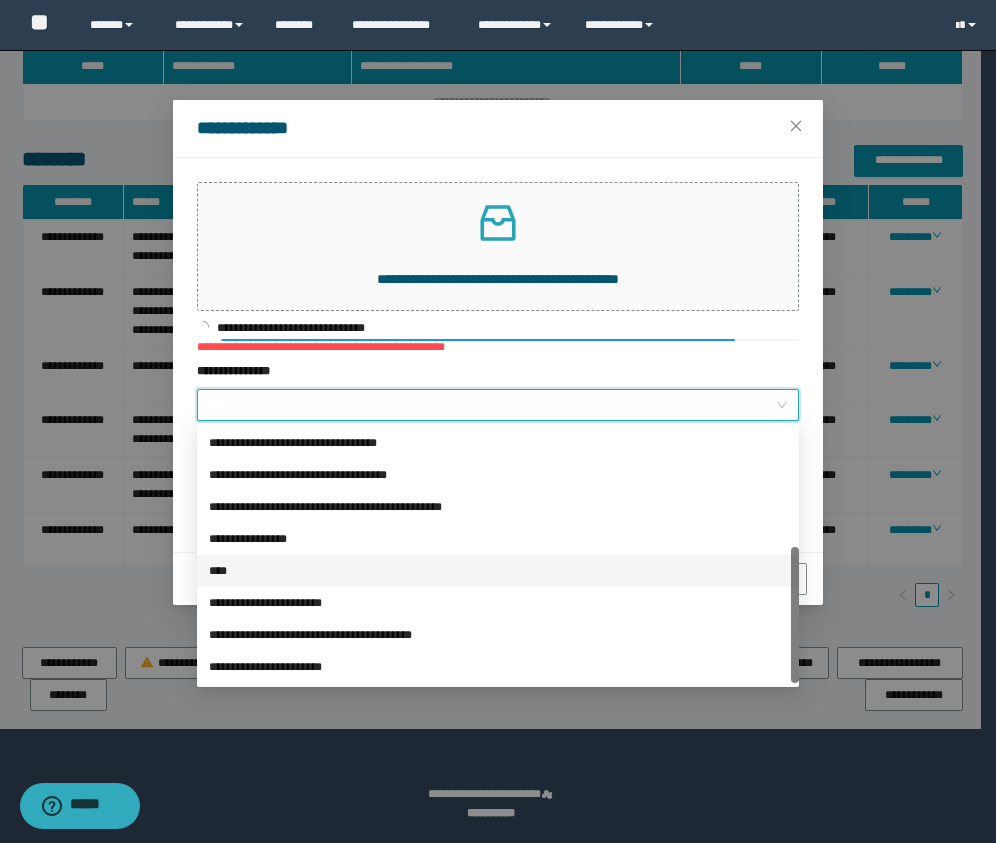 drag, startPoint x: 249, startPoint y: 566, endPoint x: 258, endPoint y: 558, distance: 12.0415945 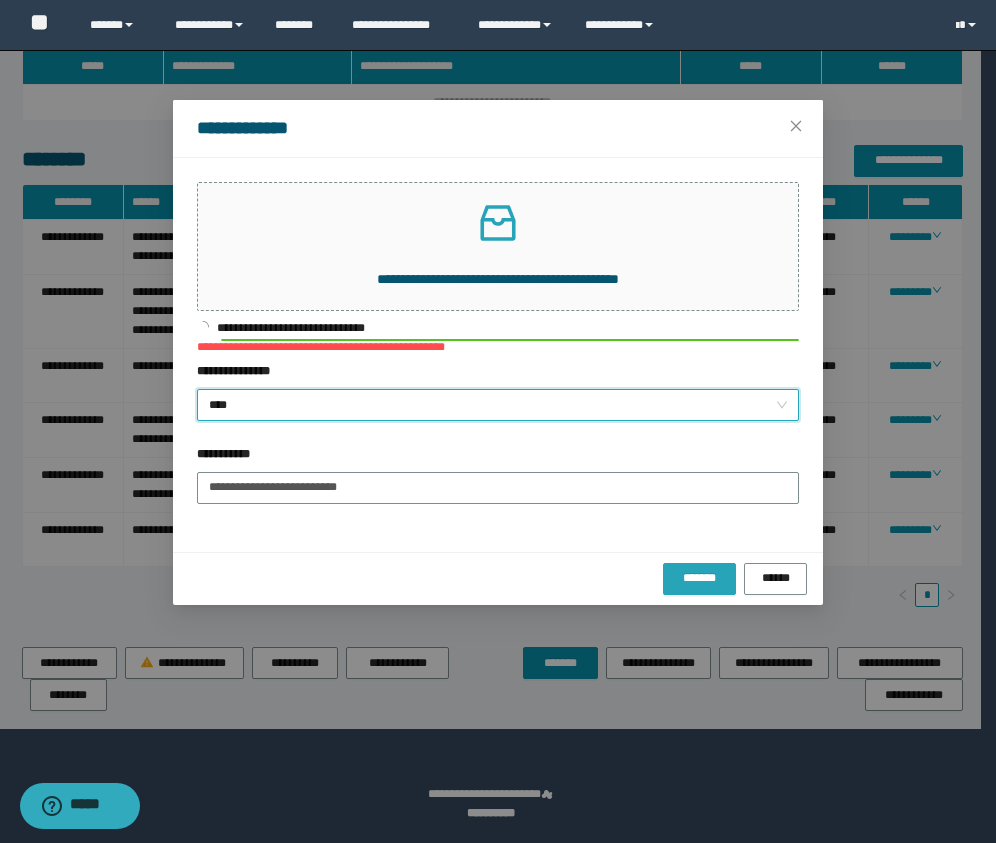 click on "*******" at bounding box center [699, 578] 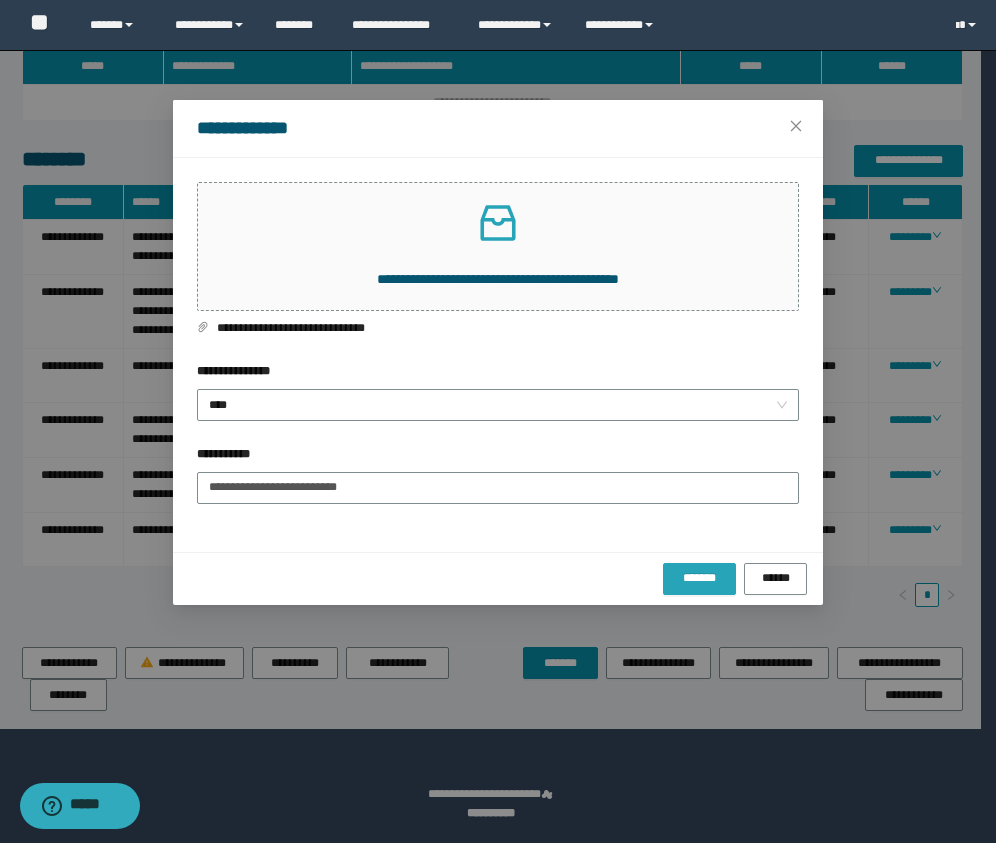 click on "*******" at bounding box center (699, 578) 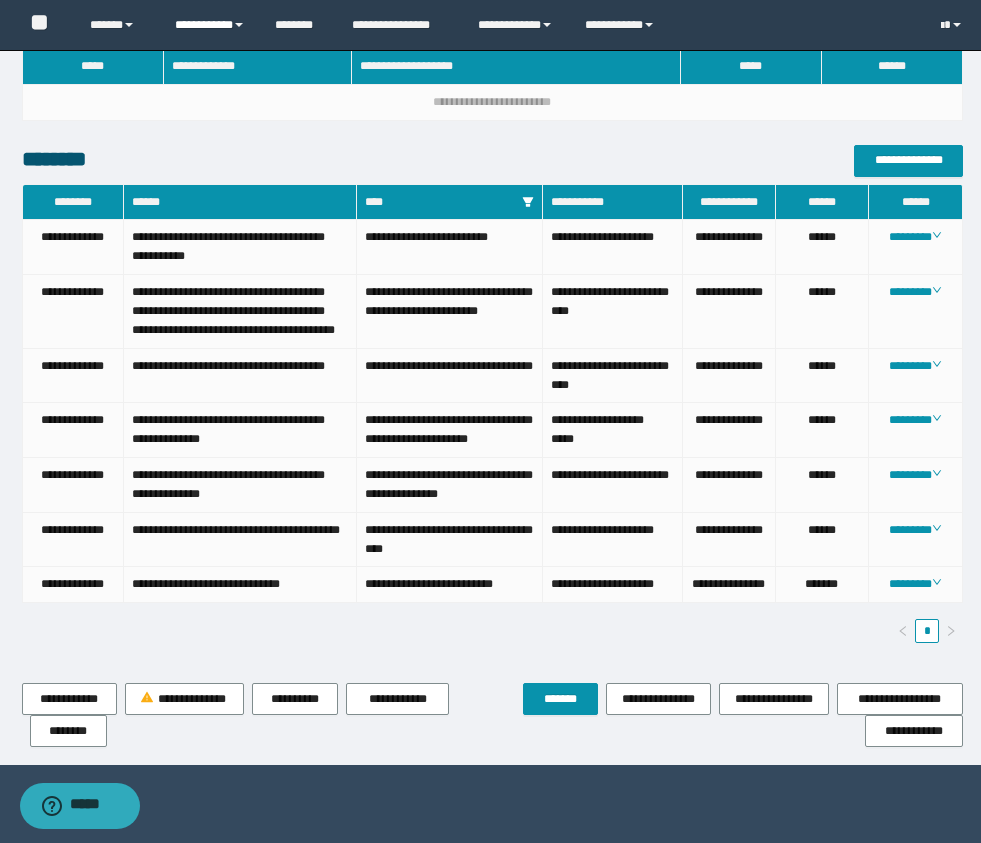 click on "**********" at bounding box center [210, 25] 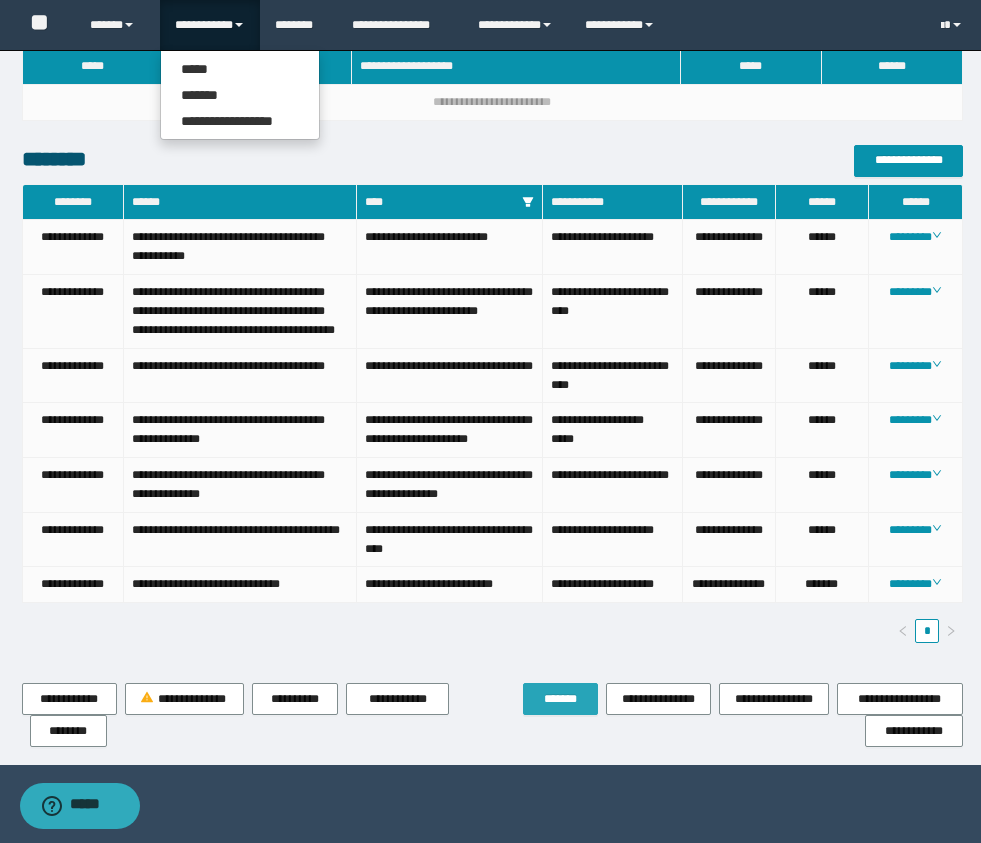 click on "*******" at bounding box center [560, 699] 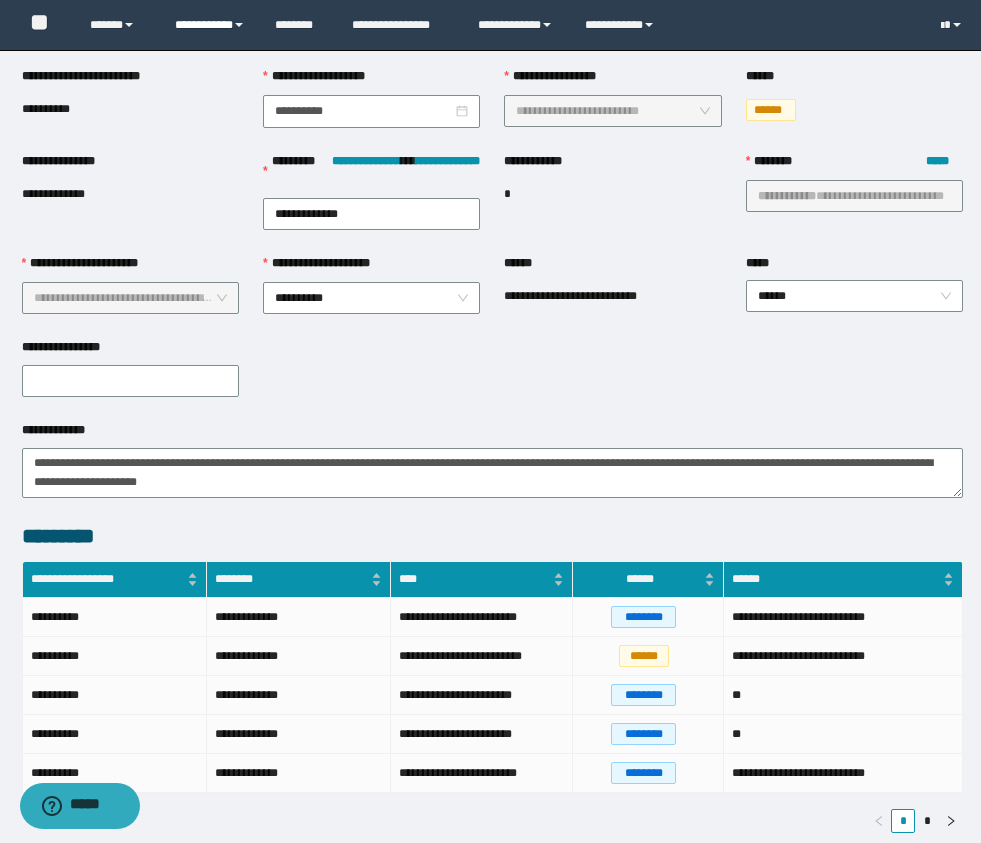 scroll, scrollTop: 0, scrollLeft: 0, axis: both 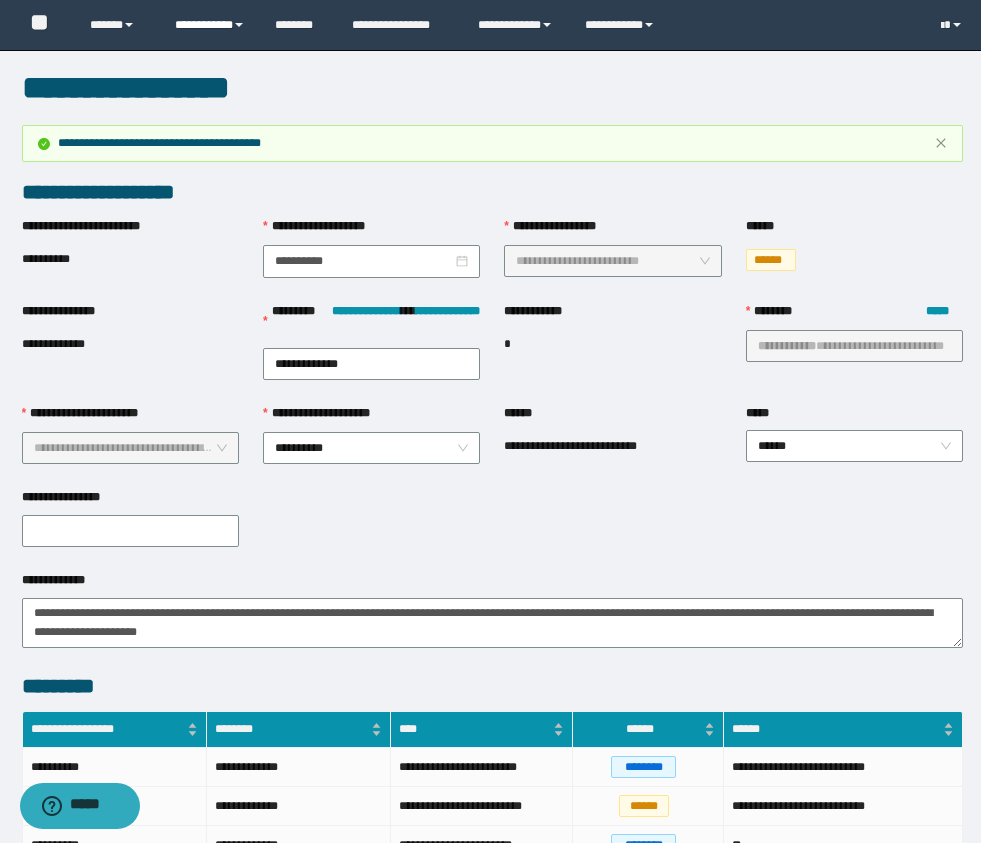 click on "**********" at bounding box center [210, 25] 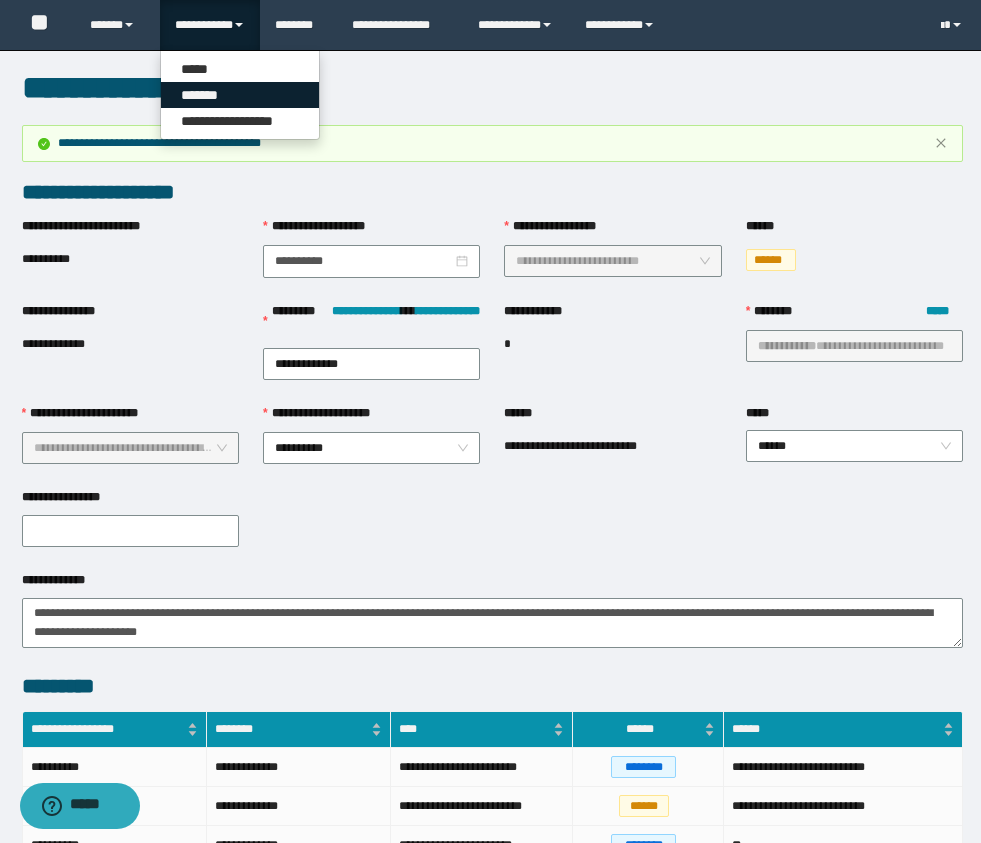 click on "*******" at bounding box center (240, 95) 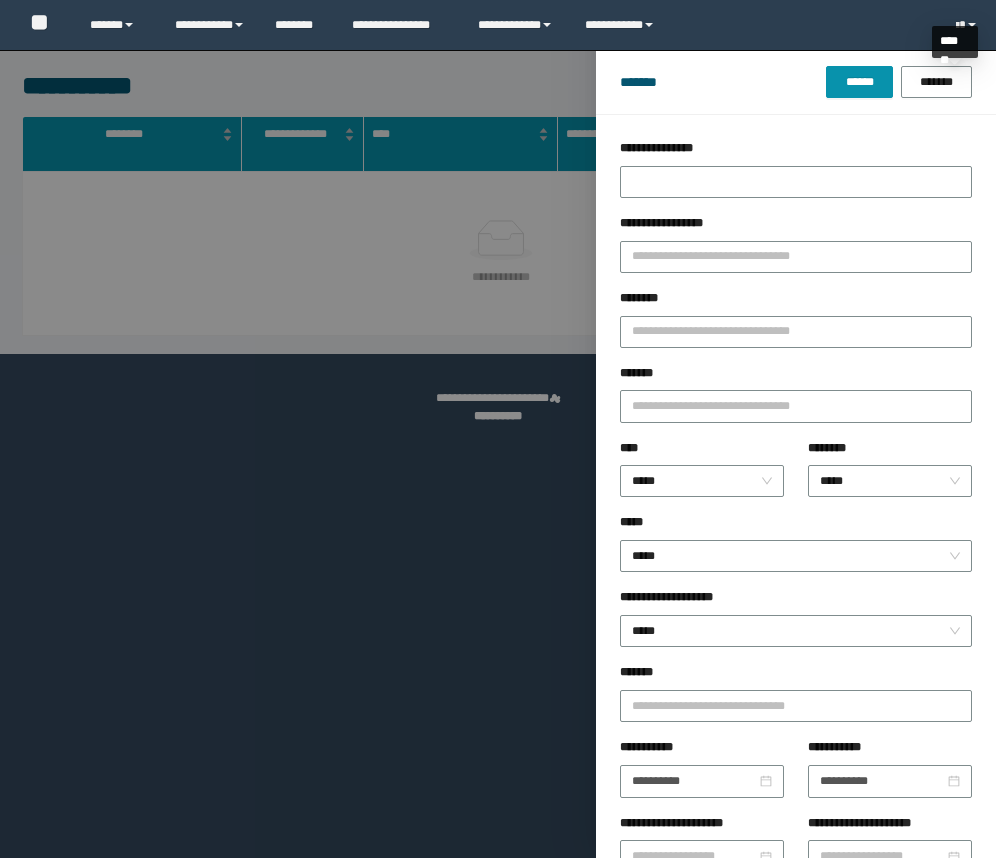 scroll, scrollTop: 0, scrollLeft: 0, axis: both 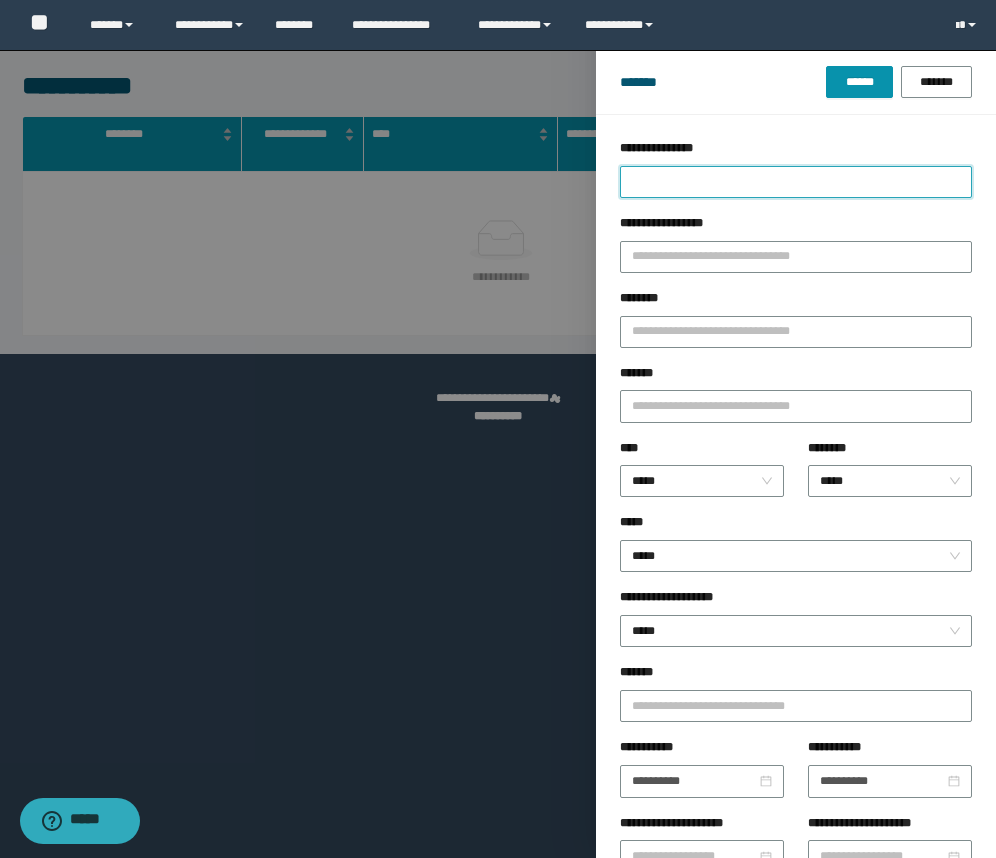 click on "**********" at bounding box center (796, 182) 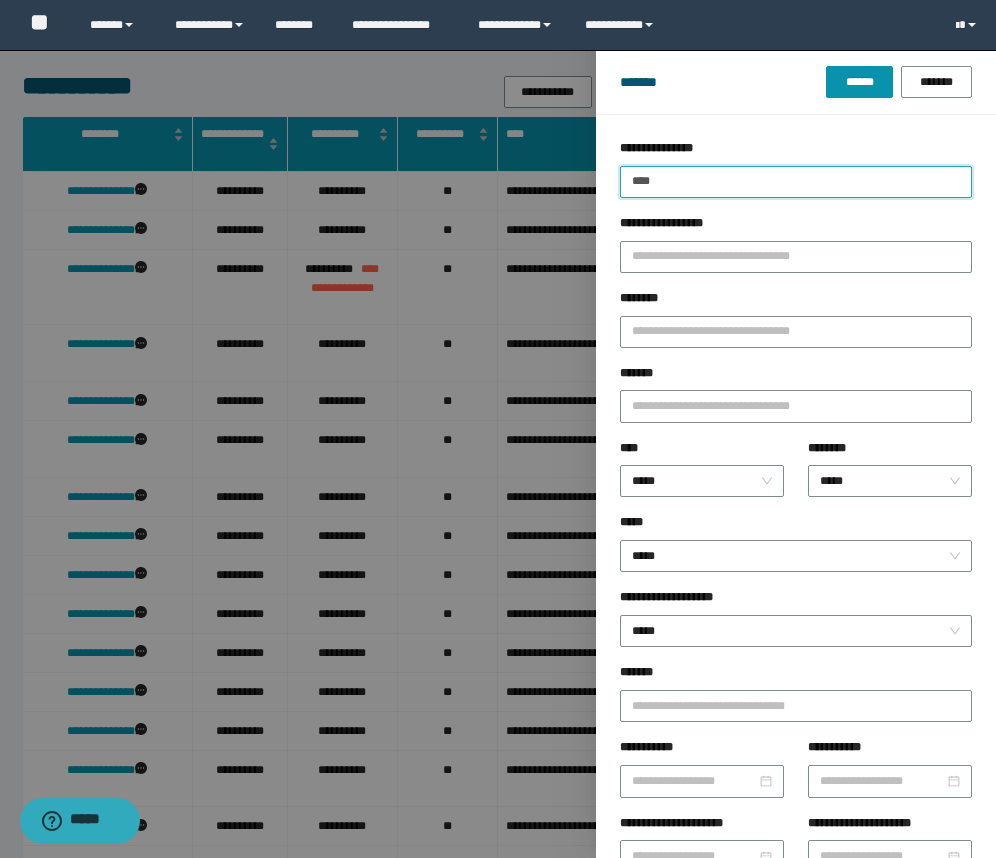 type on "****" 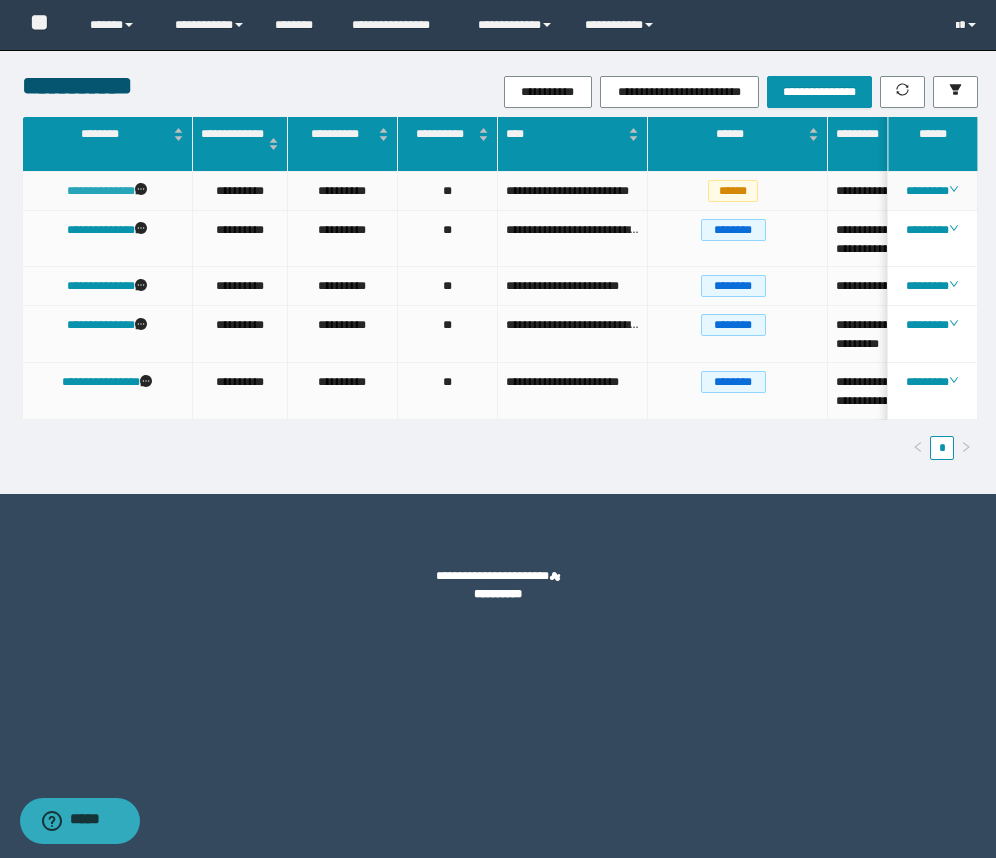 click on "**********" at bounding box center [101, 191] 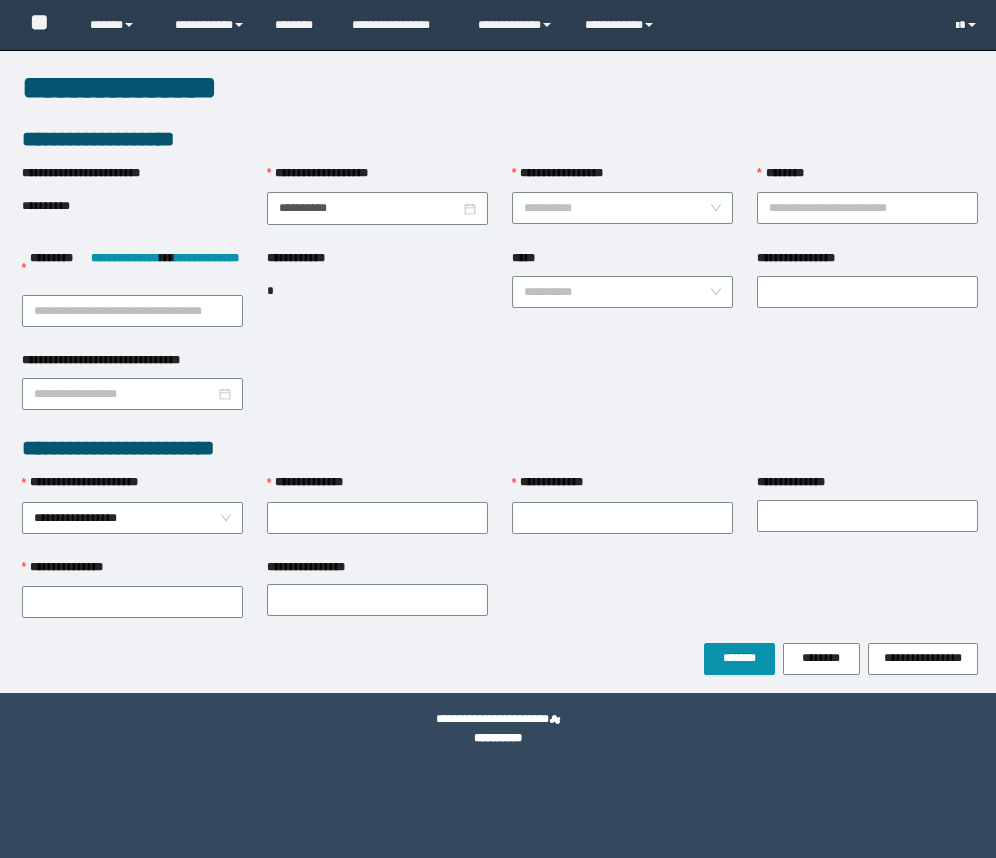 scroll, scrollTop: 0, scrollLeft: 0, axis: both 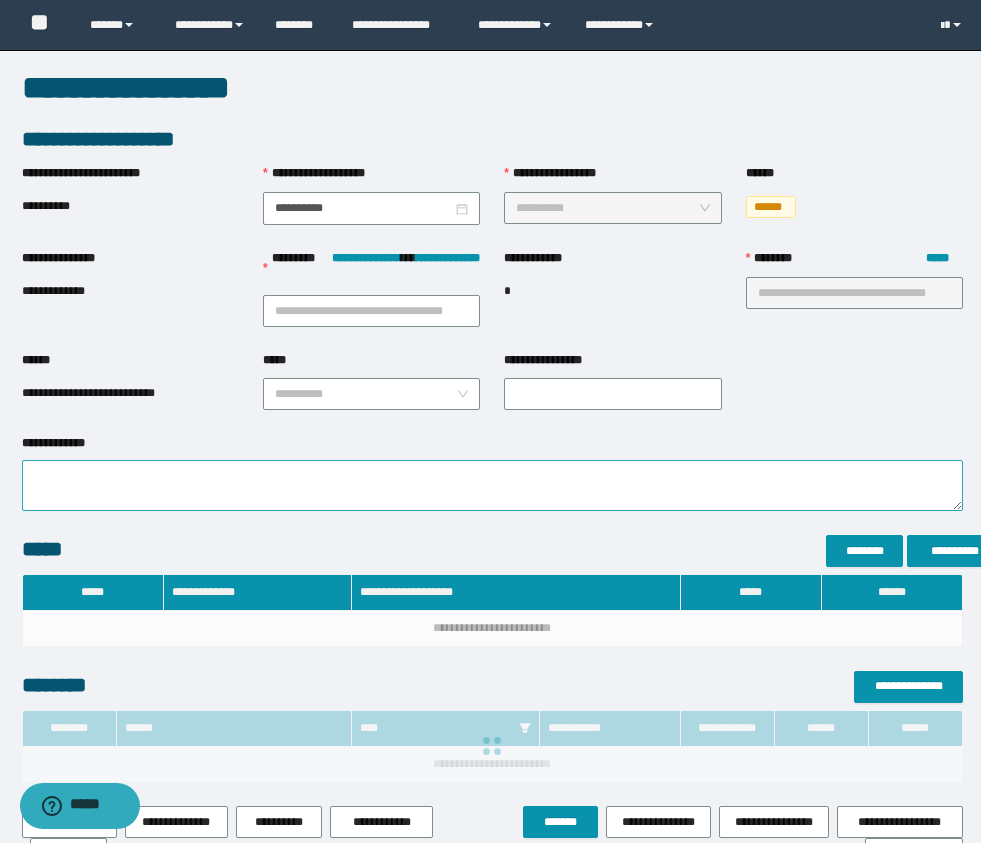 type on "**********" 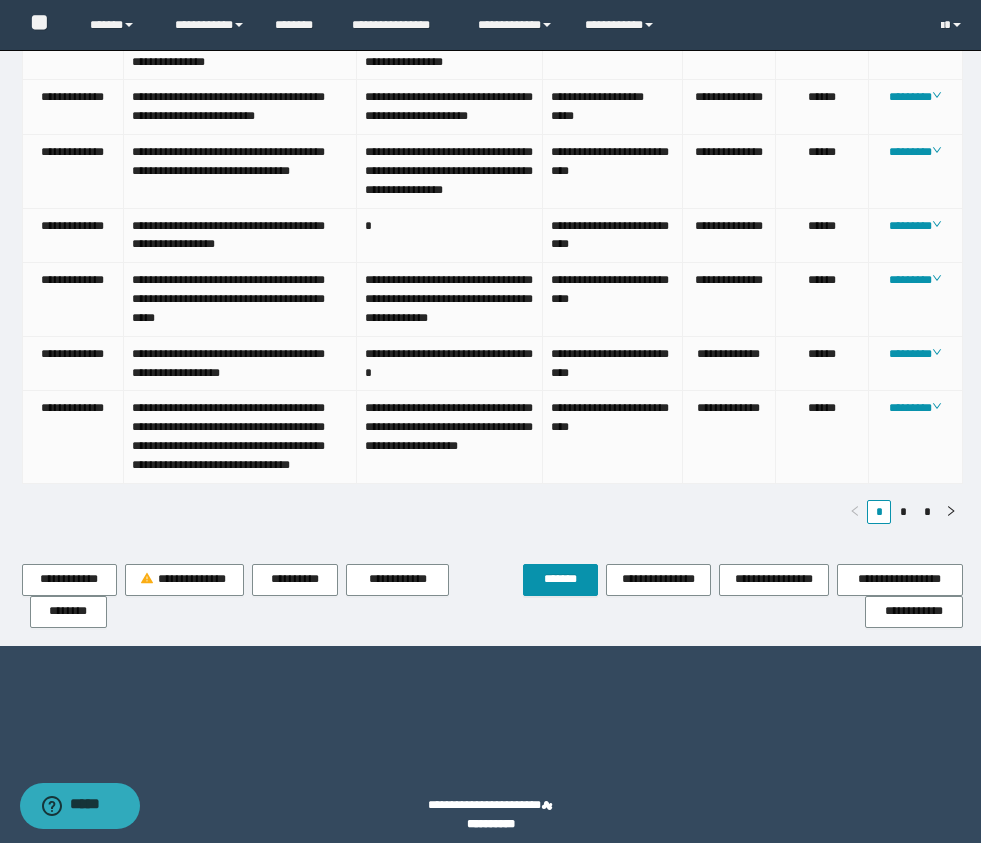 scroll, scrollTop: 1288, scrollLeft: 0, axis: vertical 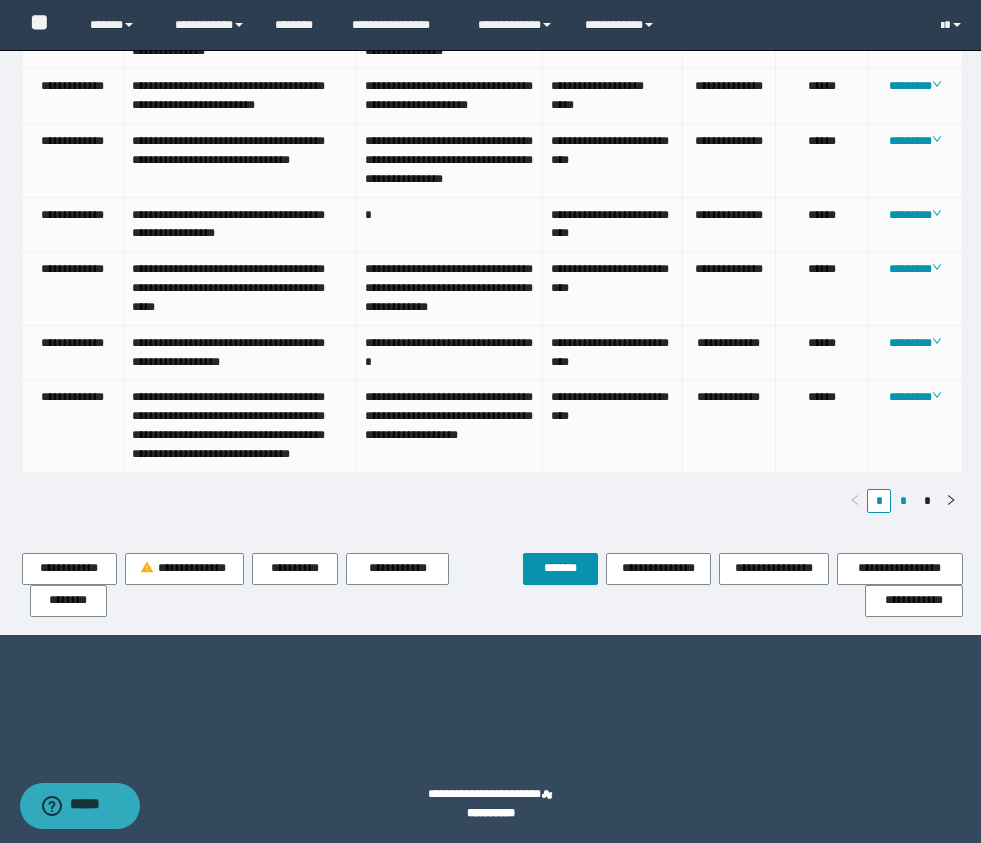 click on "*" at bounding box center [903, 501] 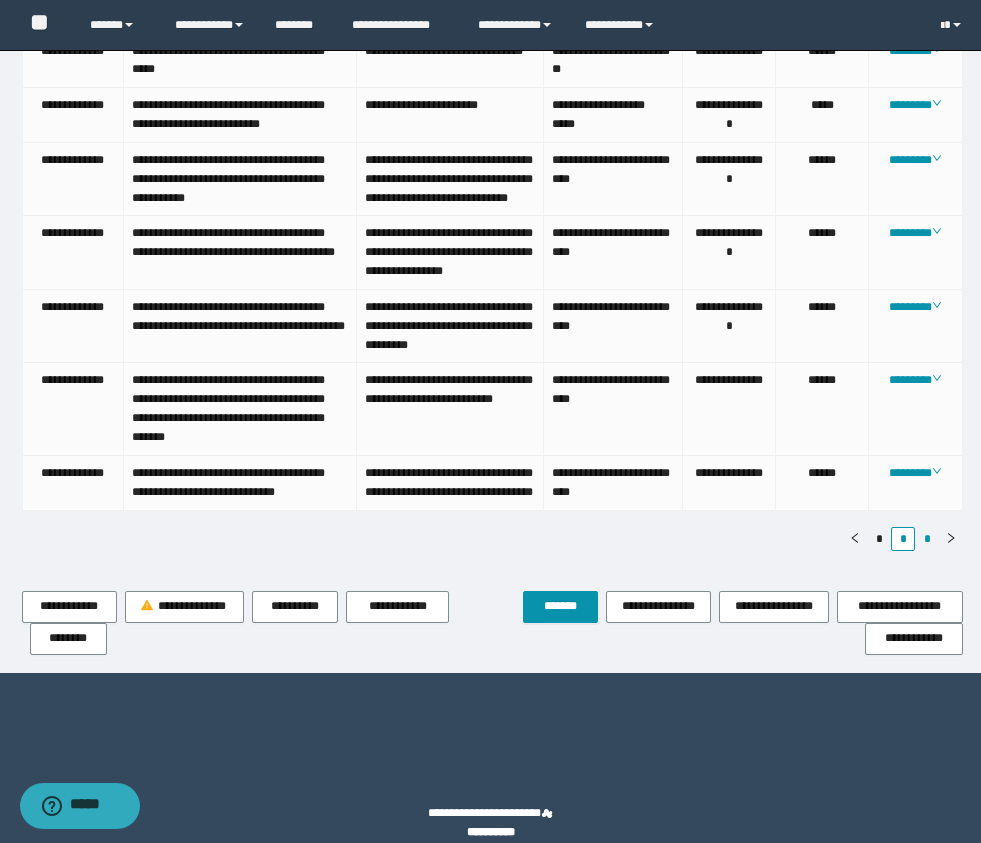 click on "*" at bounding box center (927, 539) 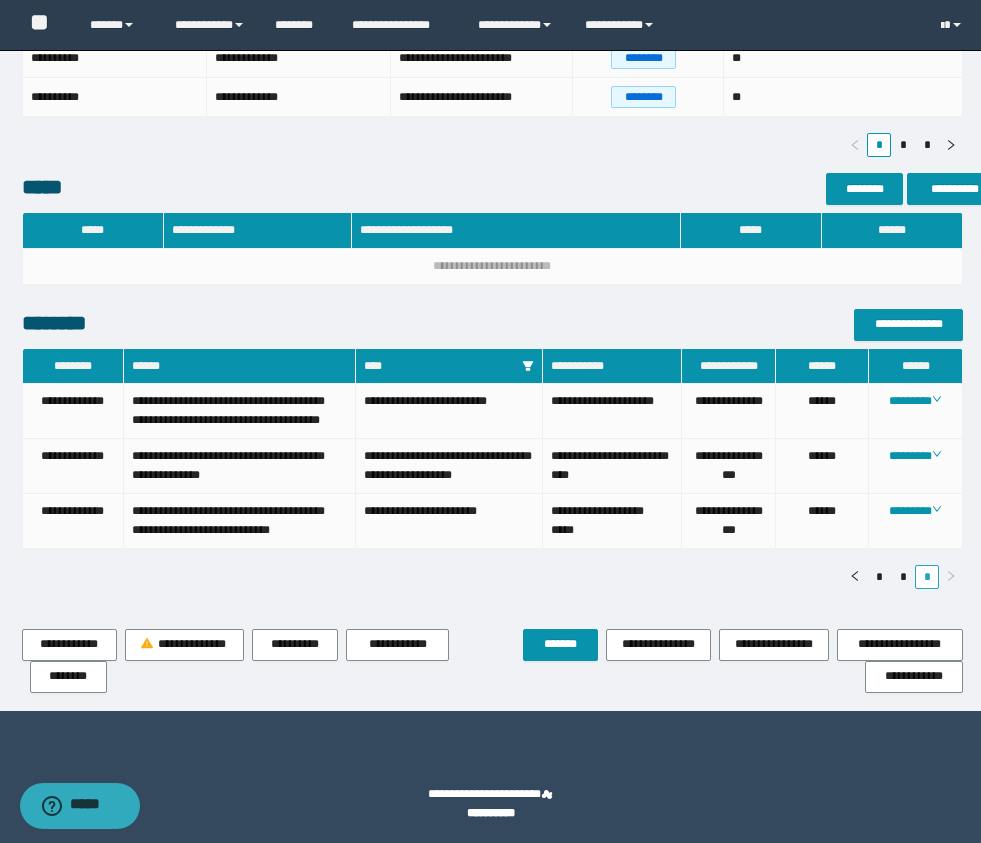 scroll, scrollTop: 773, scrollLeft: 0, axis: vertical 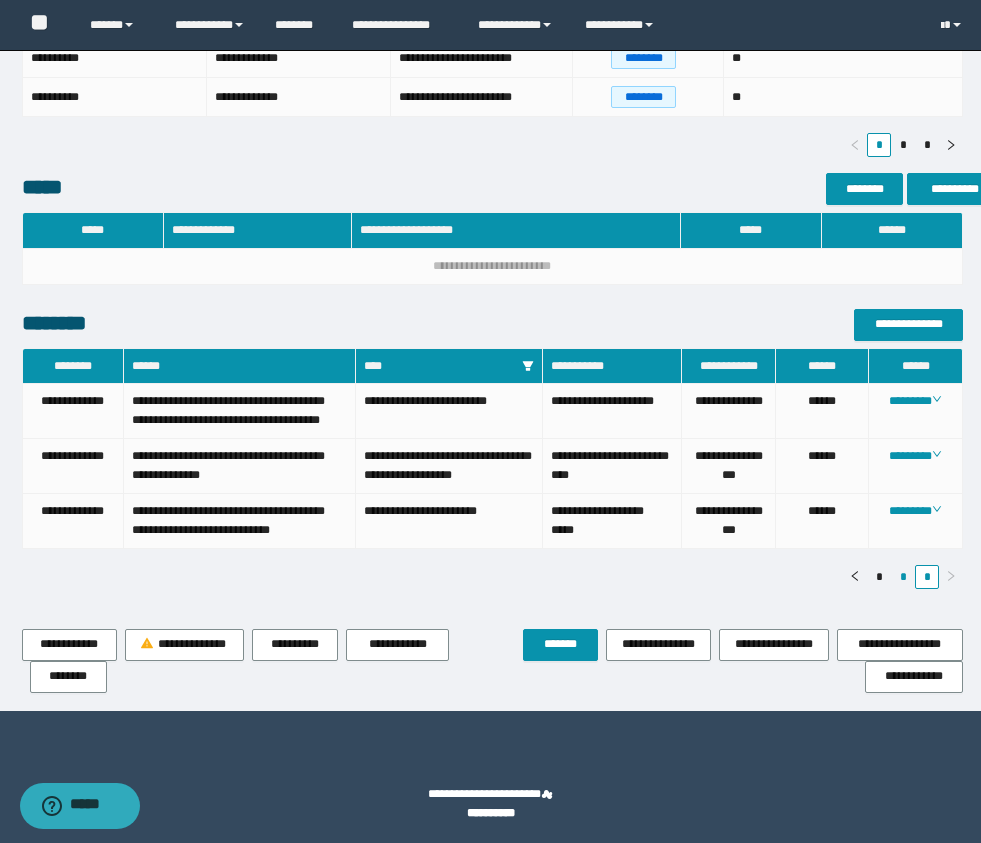 click on "*" at bounding box center (903, 577) 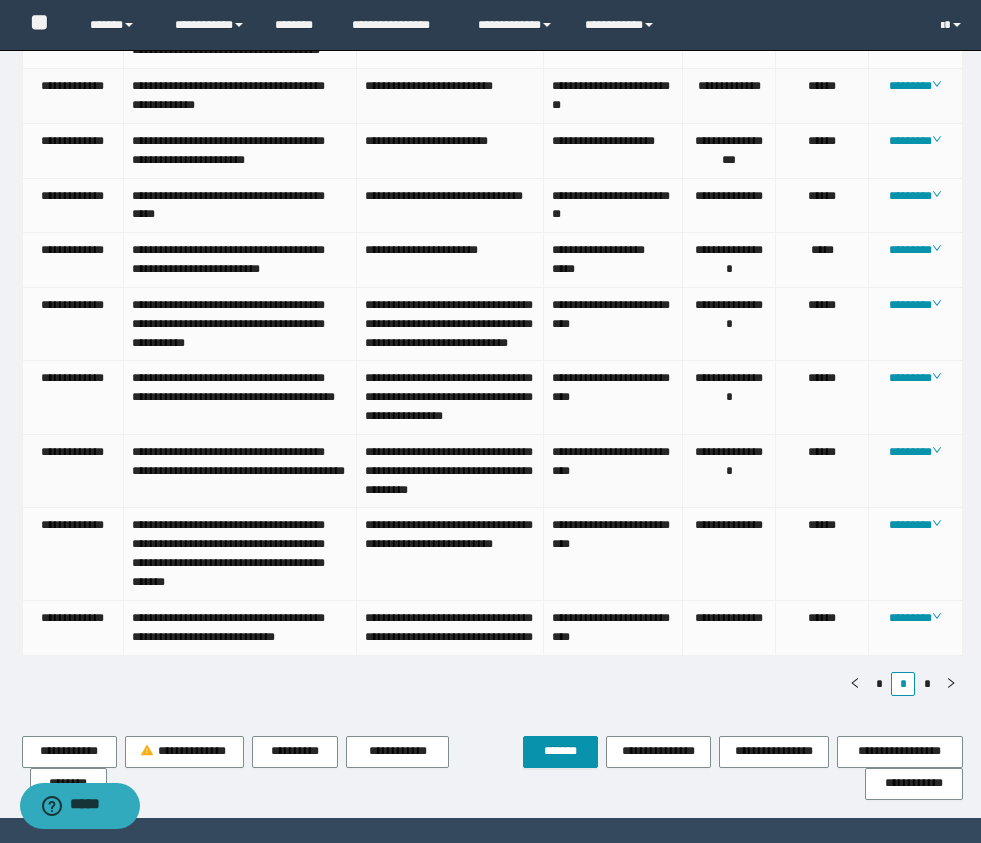 scroll, scrollTop: 1307, scrollLeft: 0, axis: vertical 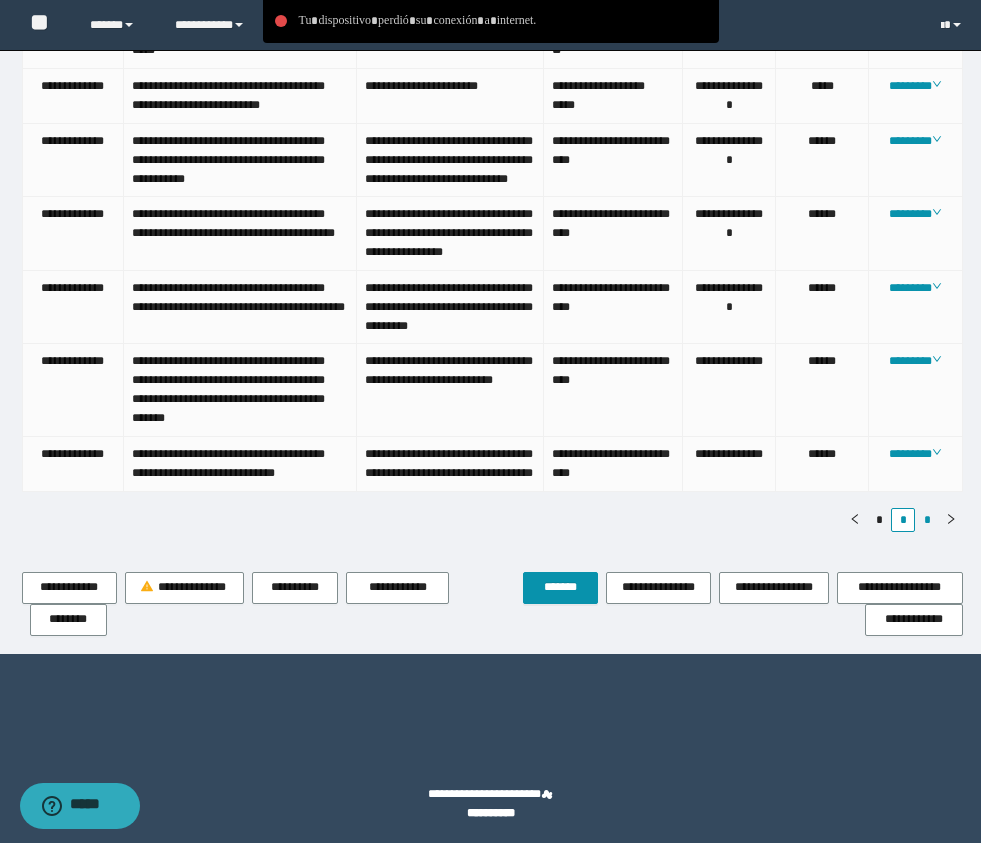 click on "*" at bounding box center [927, 520] 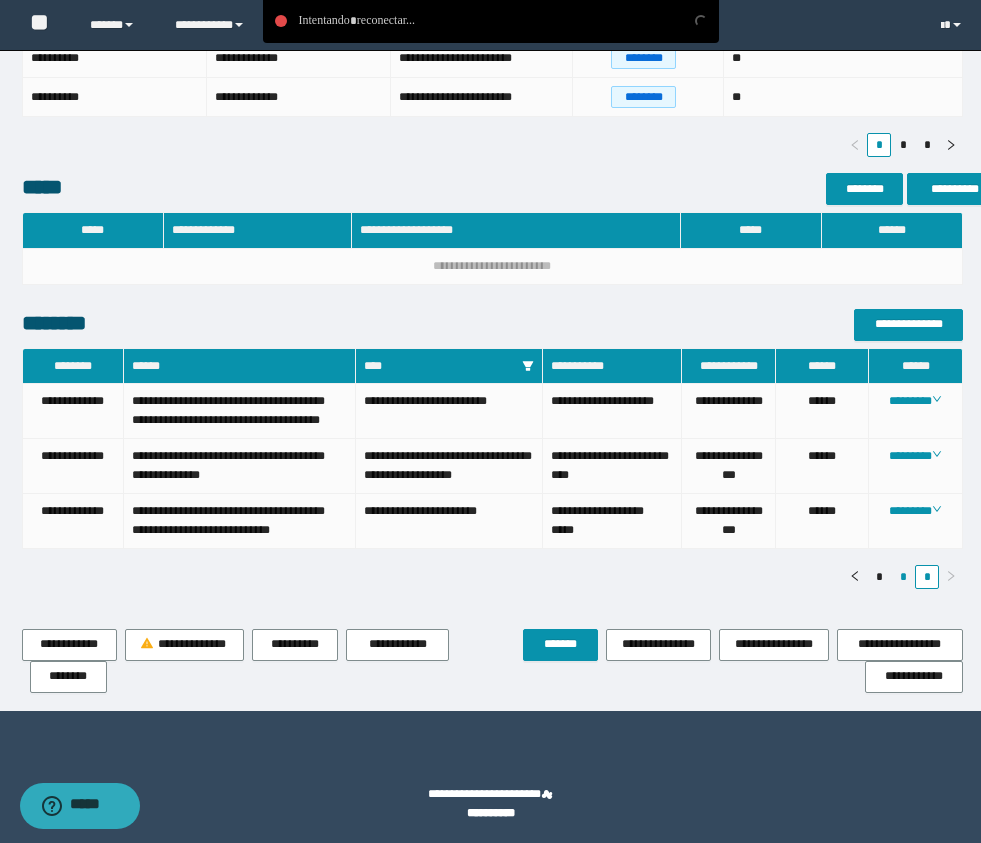 click on "*" at bounding box center (903, 577) 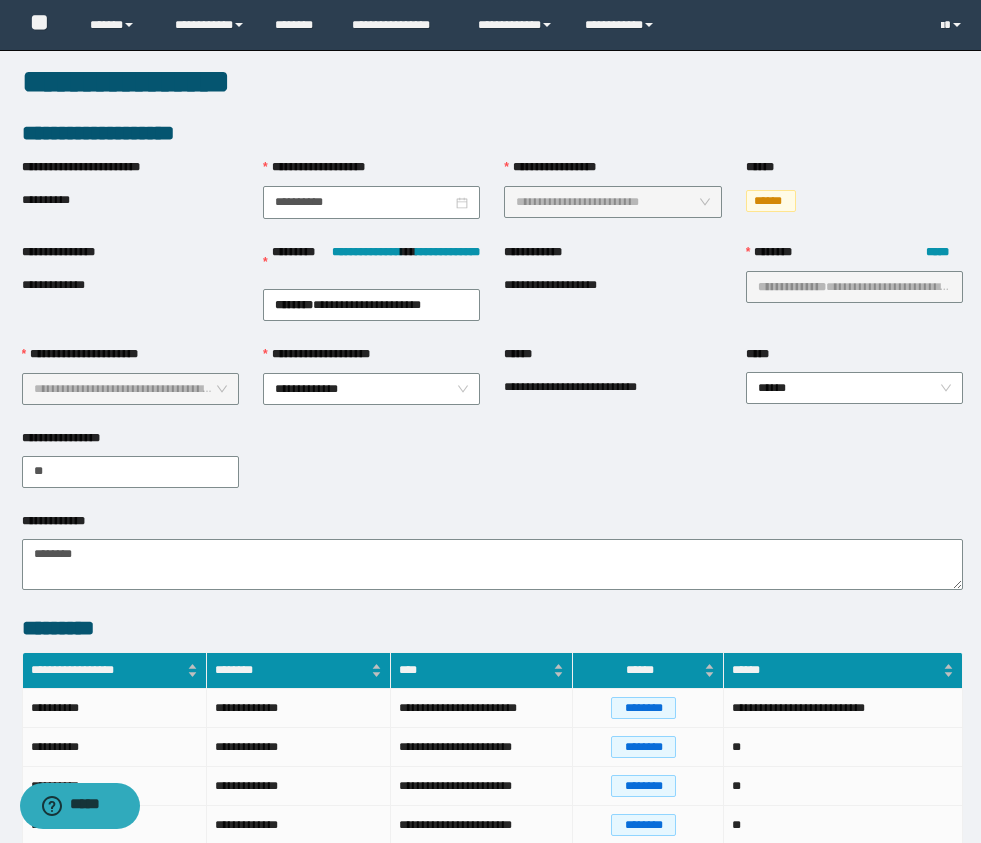 scroll, scrollTop: 0, scrollLeft: 0, axis: both 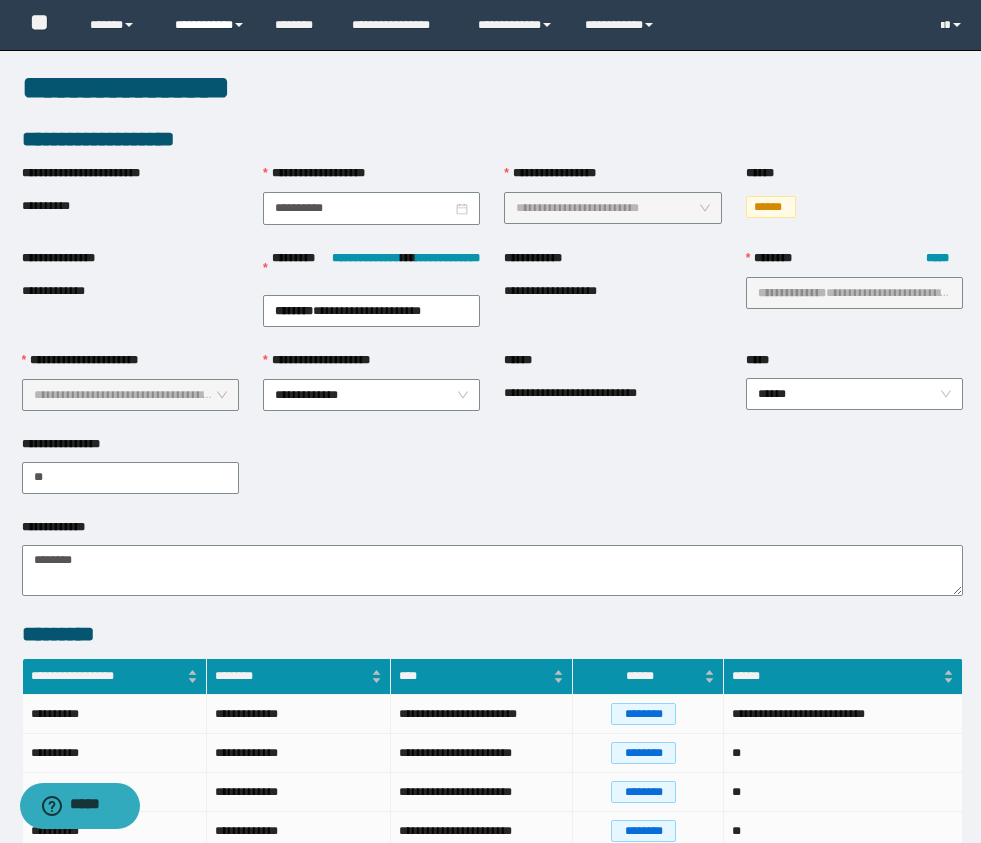 click on "**********" at bounding box center [210, 25] 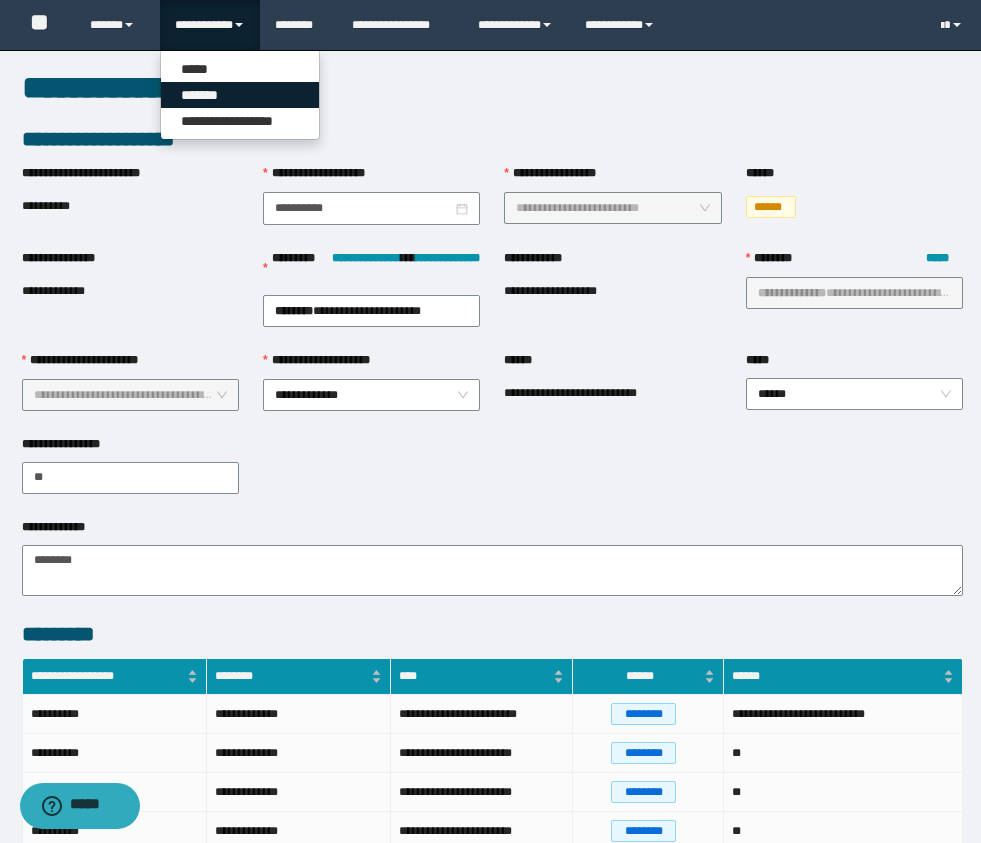 click on "*******" at bounding box center (240, 95) 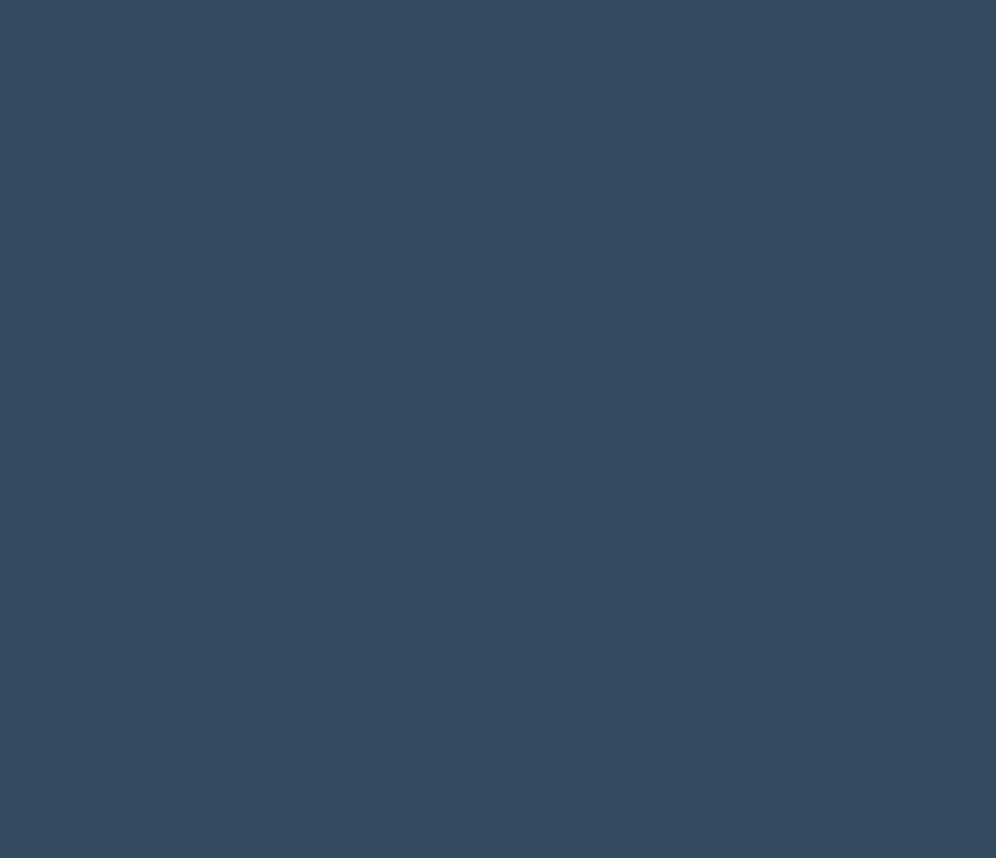 scroll, scrollTop: 0, scrollLeft: 0, axis: both 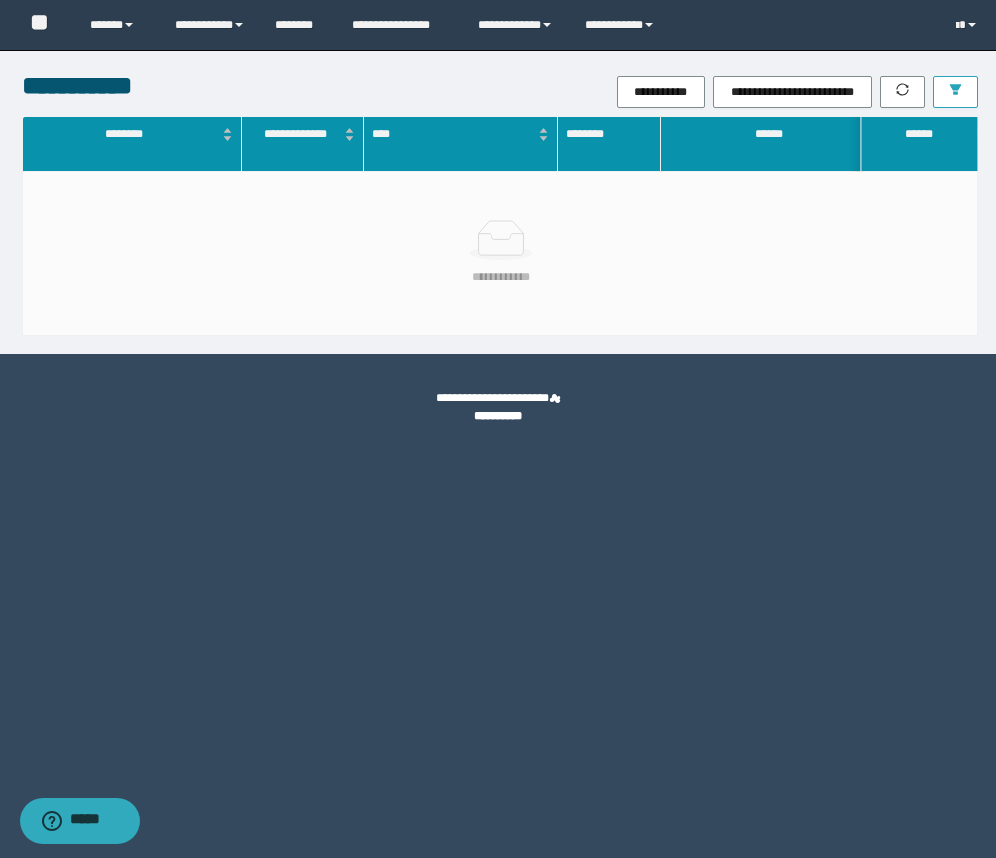 click at bounding box center [955, 92] 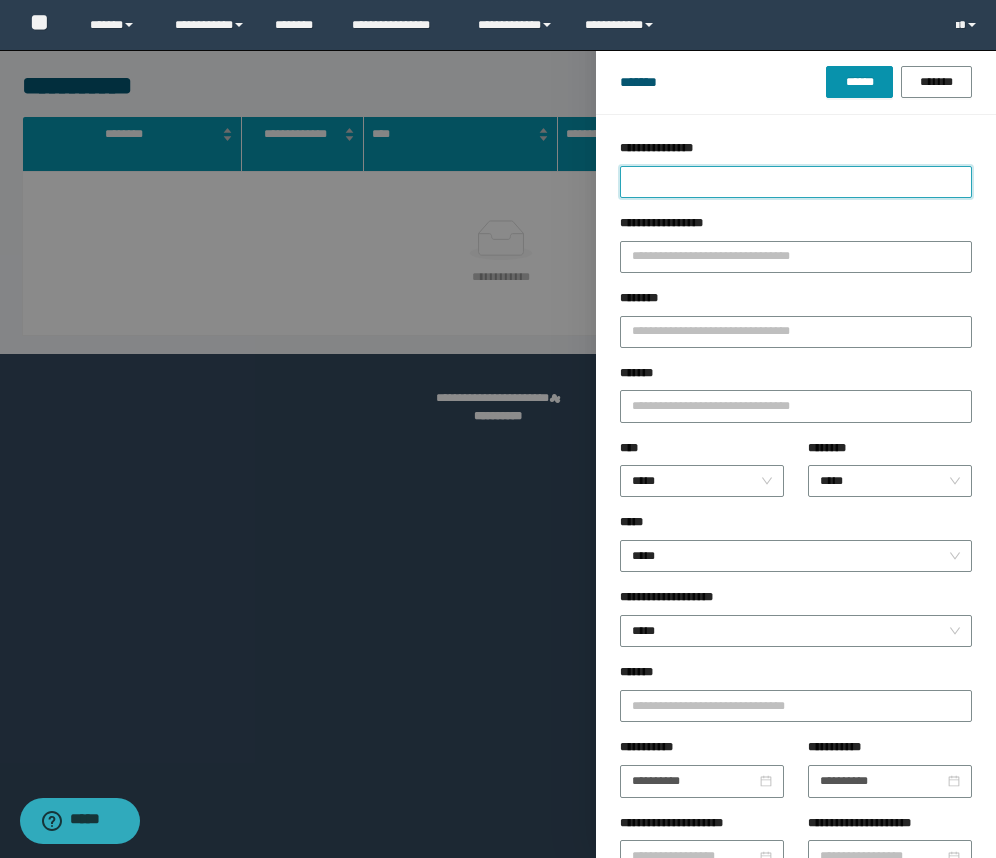 click on "**********" at bounding box center [796, 182] 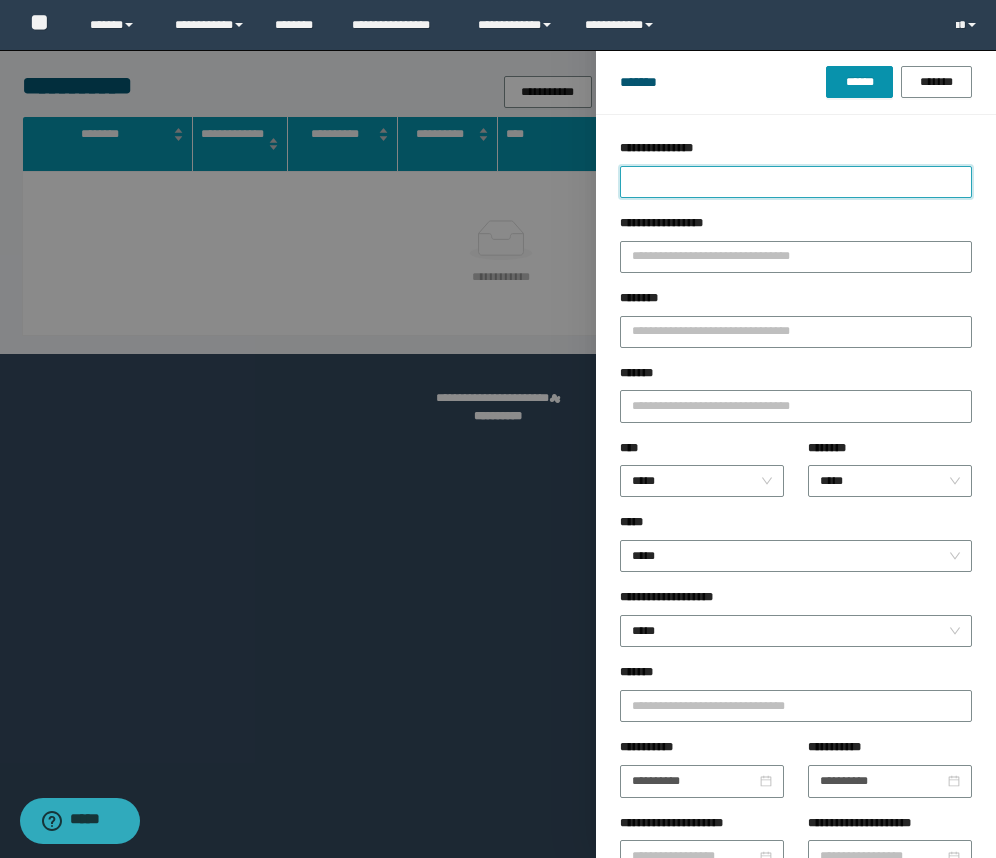 type on "*" 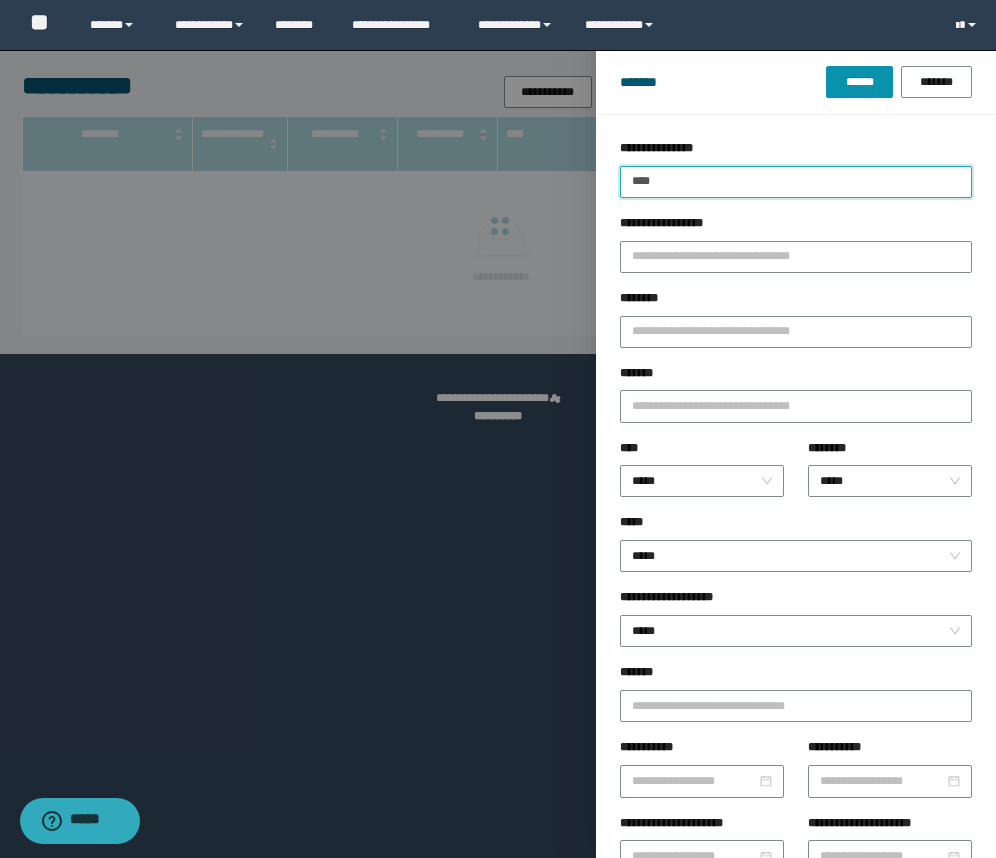 click on "******" at bounding box center (859, 82) 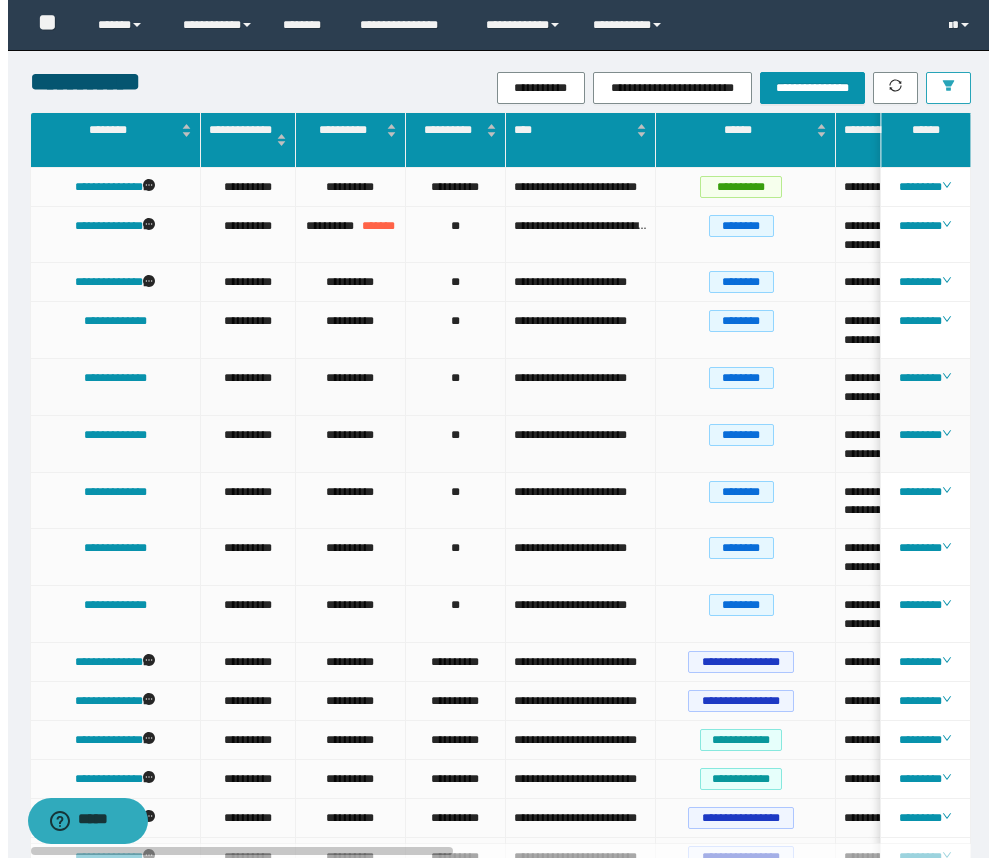 scroll, scrollTop: 0, scrollLeft: 0, axis: both 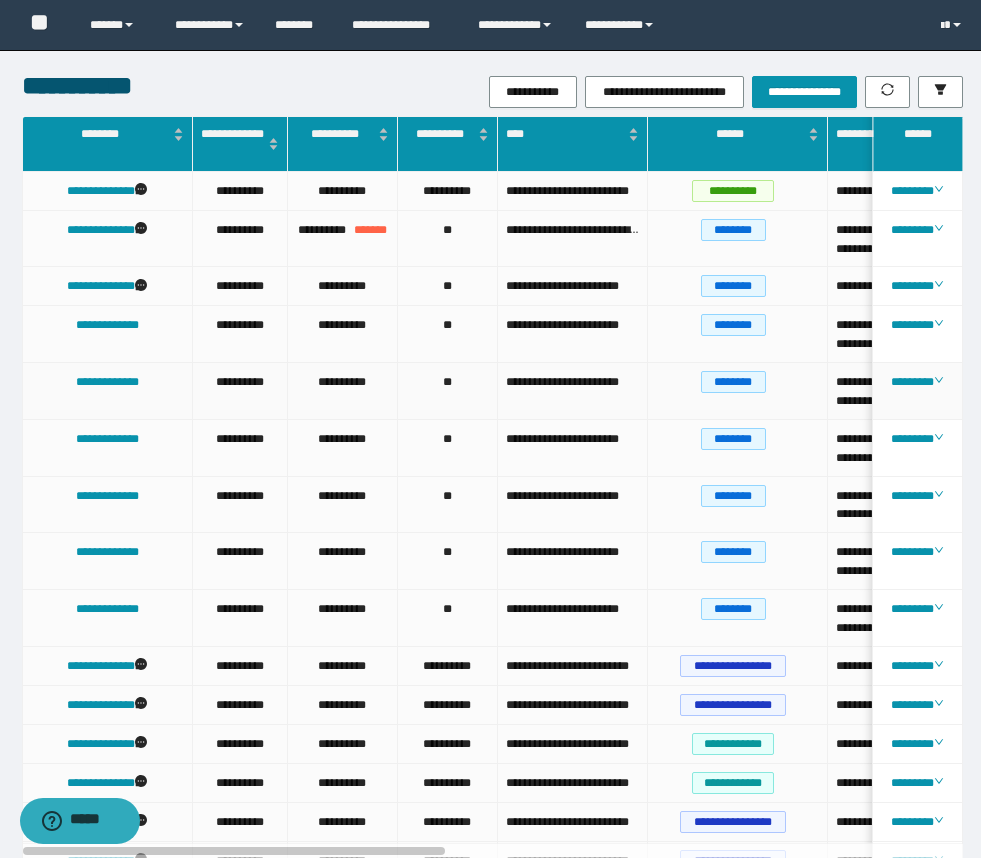 drag, startPoint x: 183, startPoint y: 407, endPoint x: 181, endPoint y: 417, distance: 10.198039 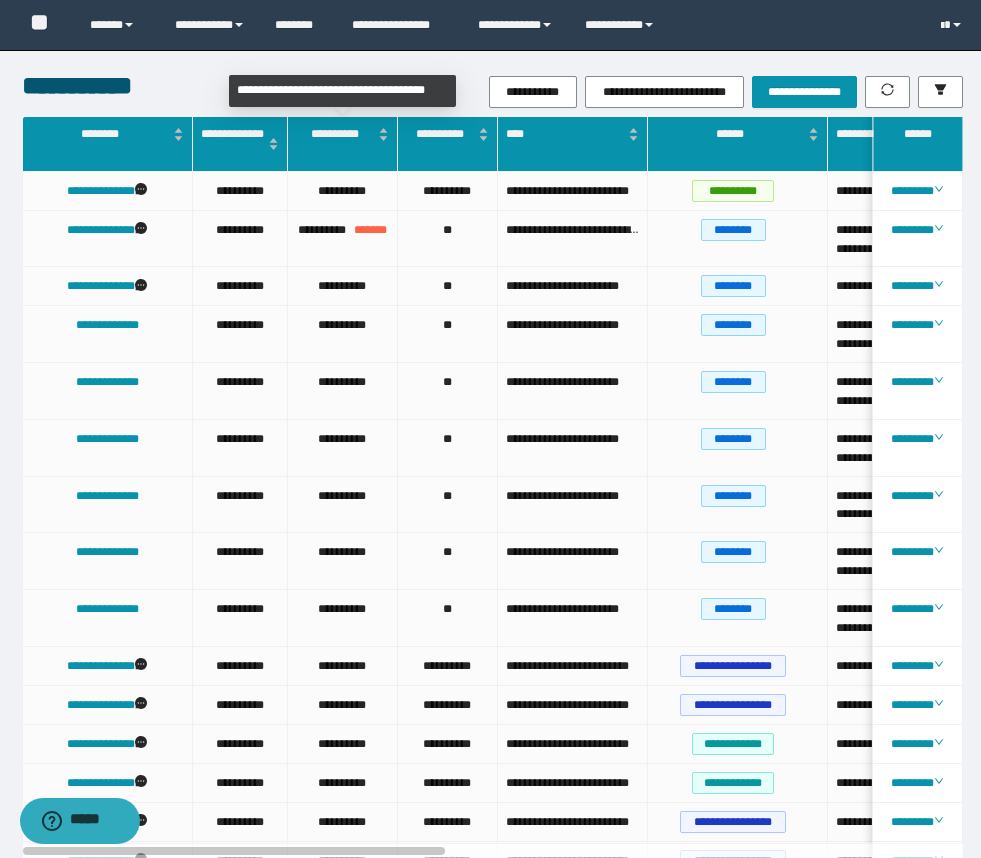 click on "**********" at bounding box center [342, 91] 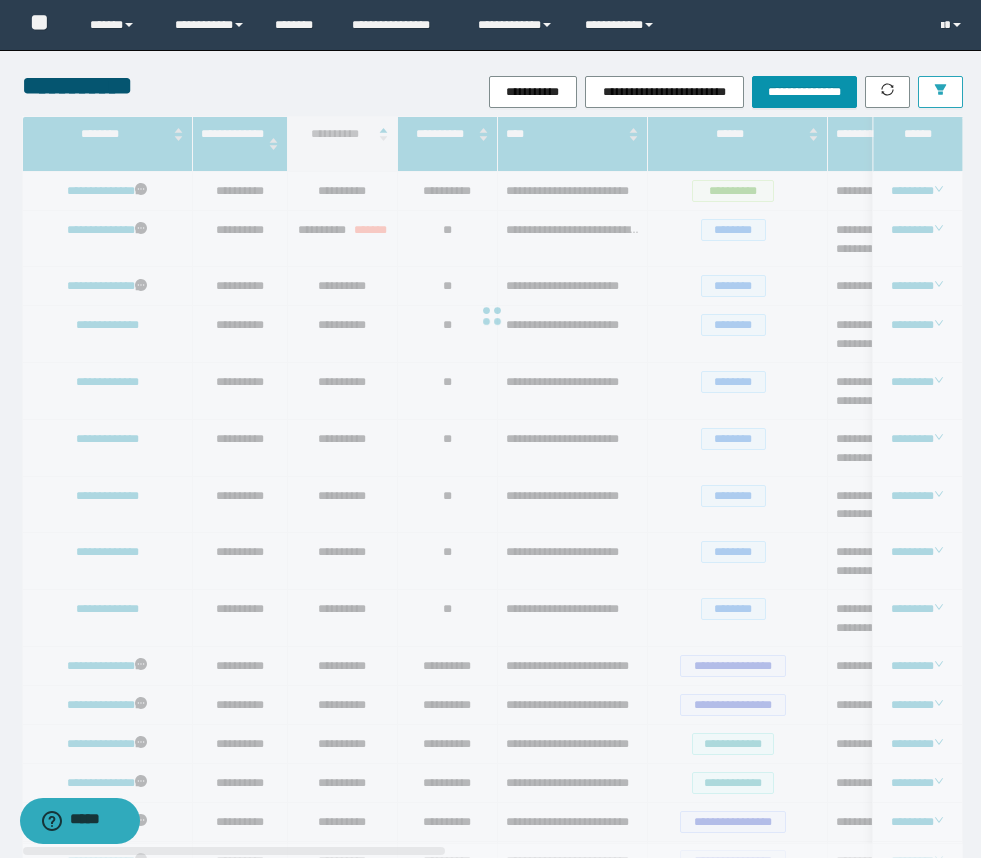 click at bounding box center (940, 92) 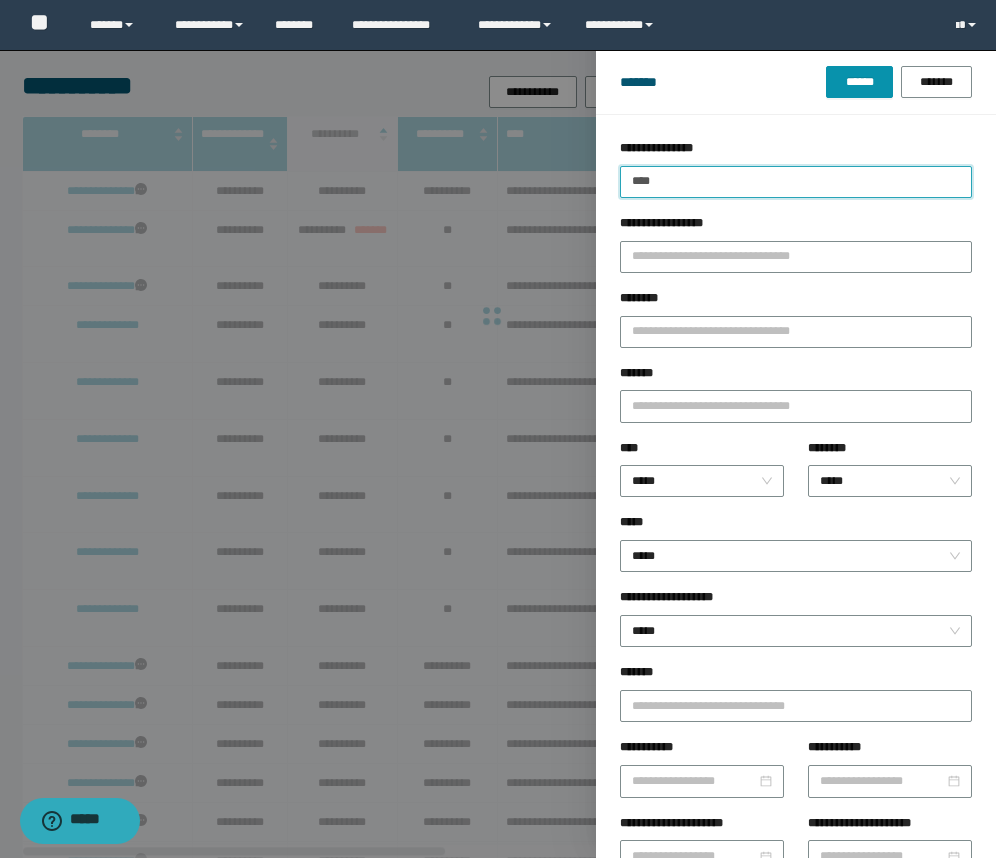 click on "****" at bounding box center [796, 182] 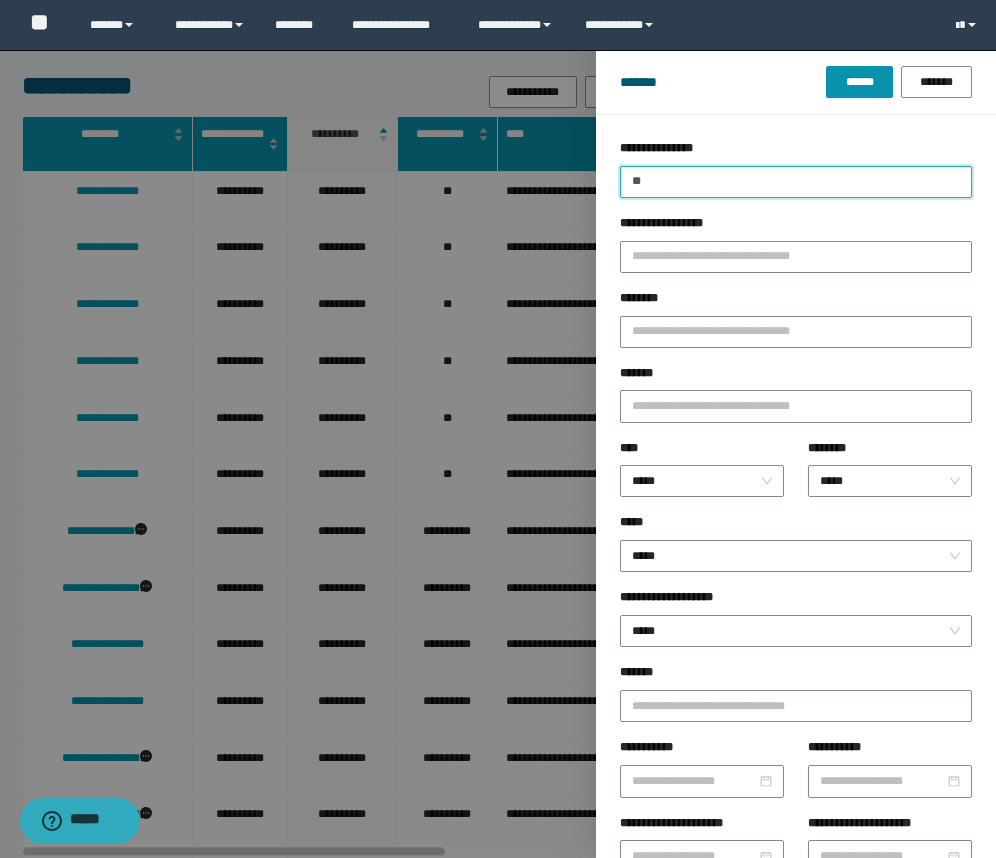 type on "*" 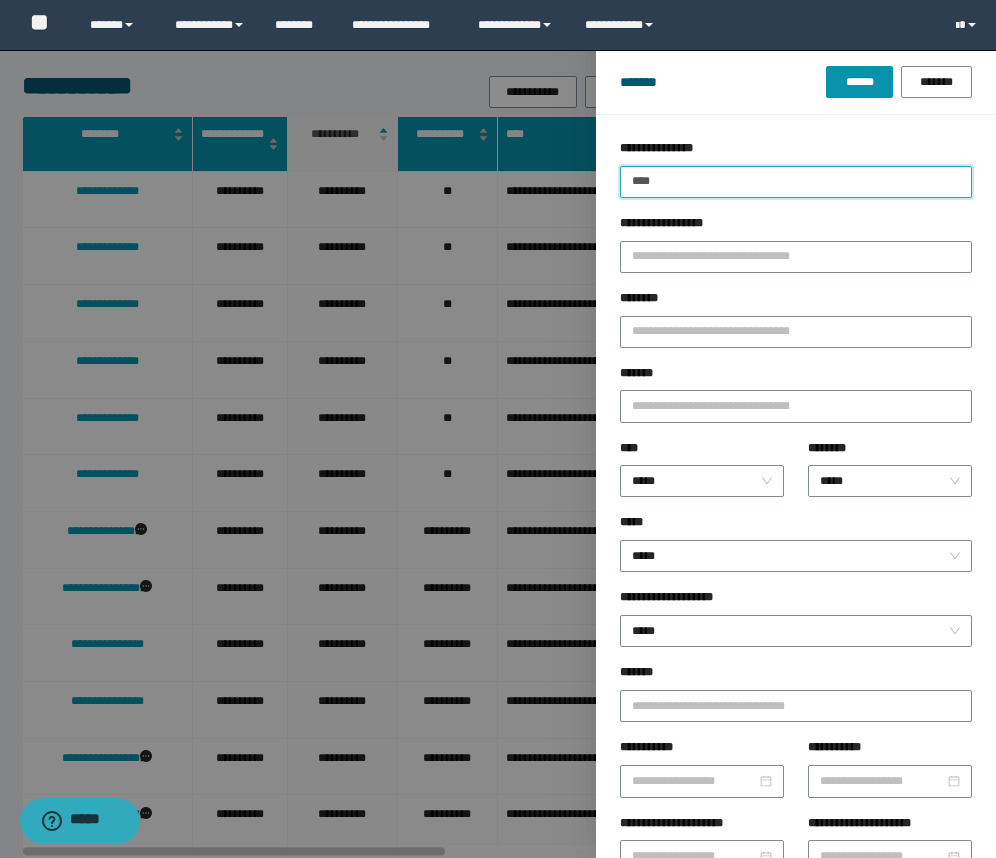 type on "****" 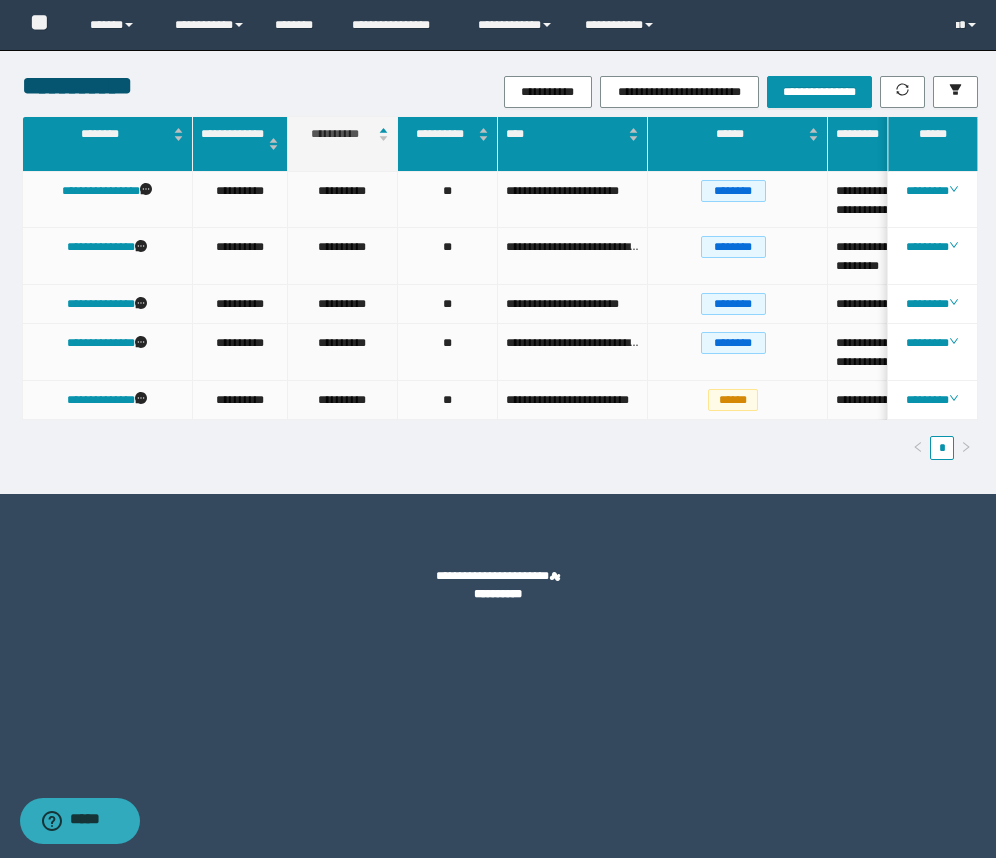 drag, startPoint x: 299, startPoint y: 90, endPoint x: 309, endPoint y: 87, distance: 10.440307 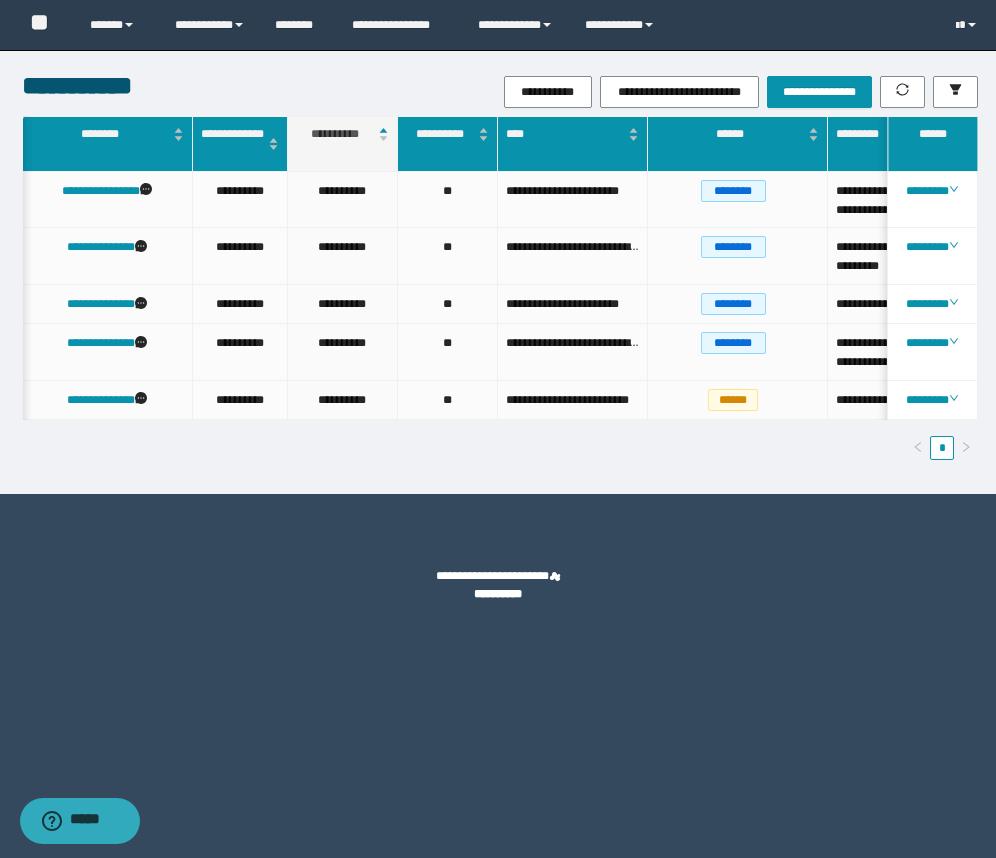 scroll, scrollTop: 0, scrollLeft: 457, axis: horizontal 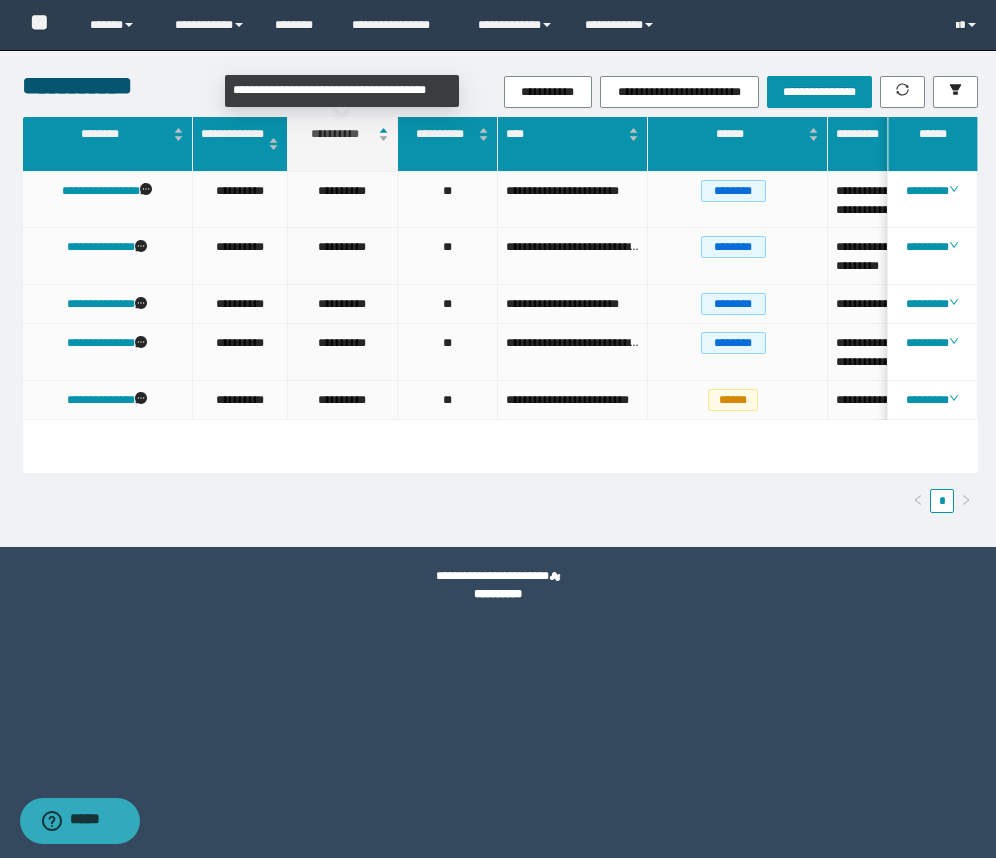 click on "**********" at bounding box center (342, 134) 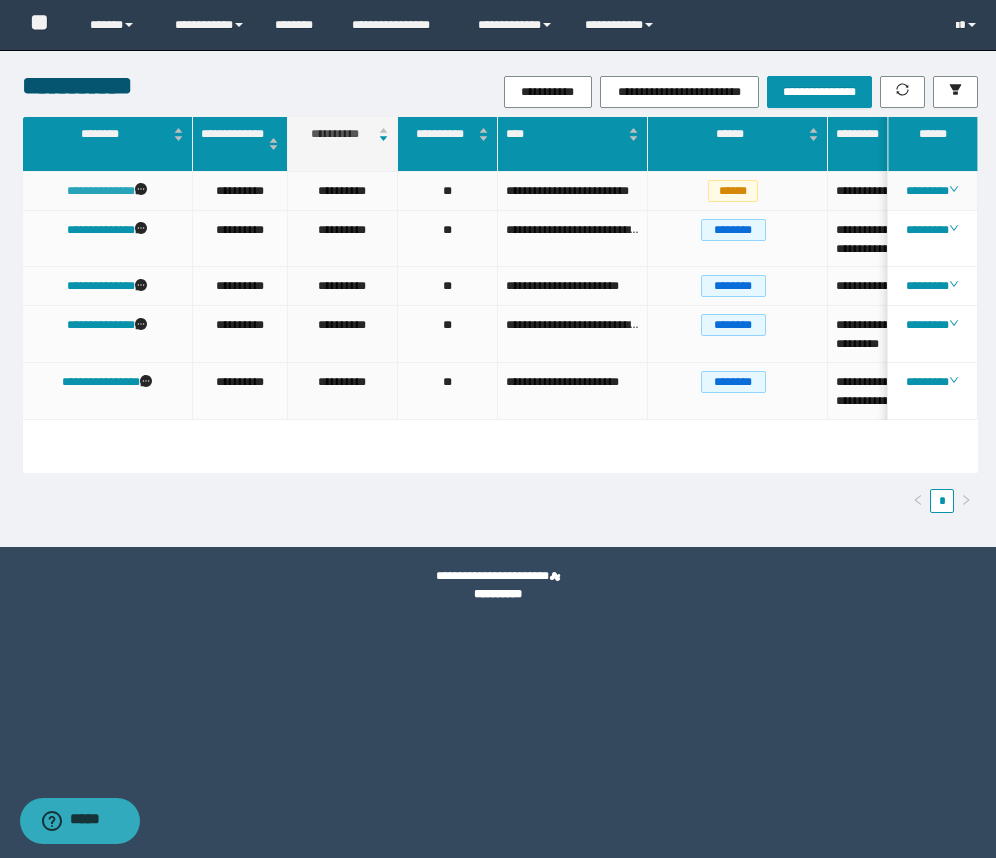 click on "**********" at bounding box center (101, 191) 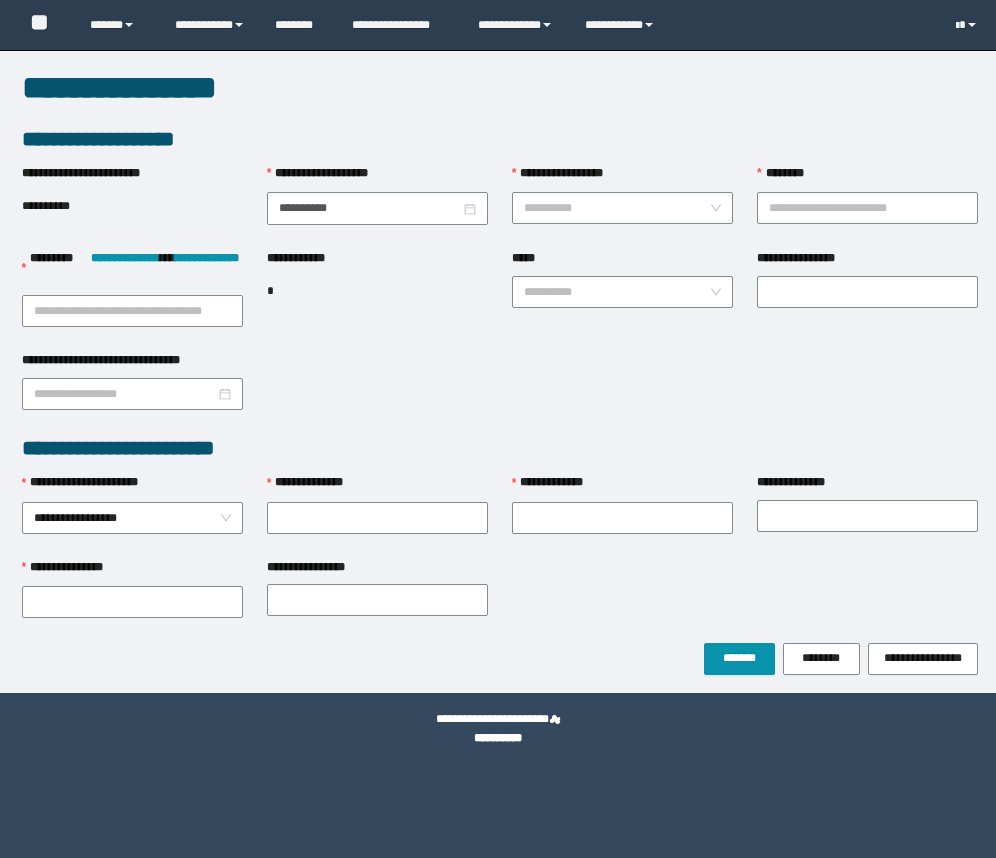 scroll, scrollTop: 0, scrollLeft: 0, axis: both 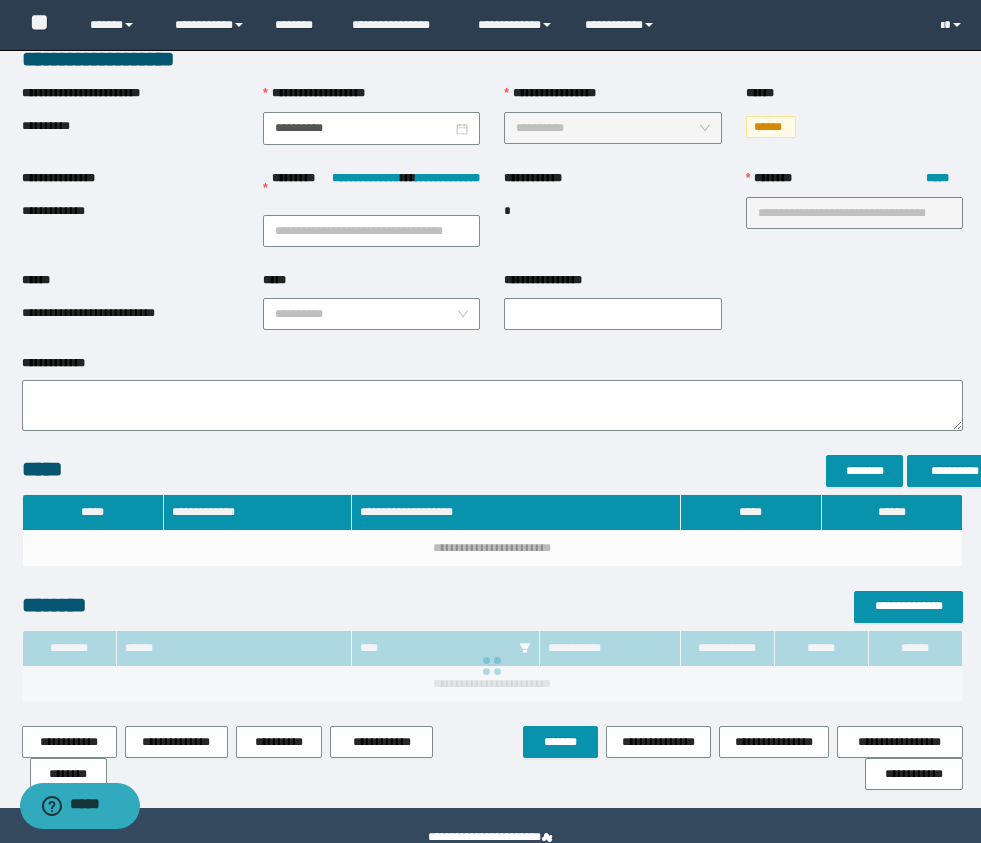 type on "**********" 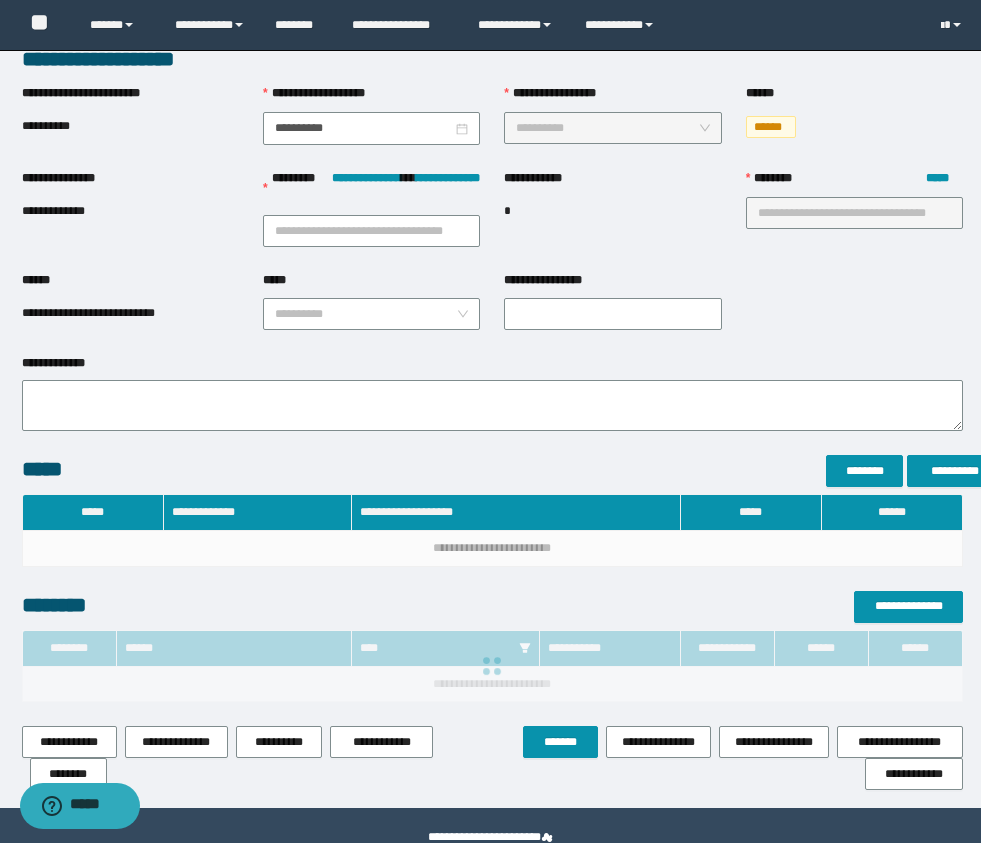 type on "**" 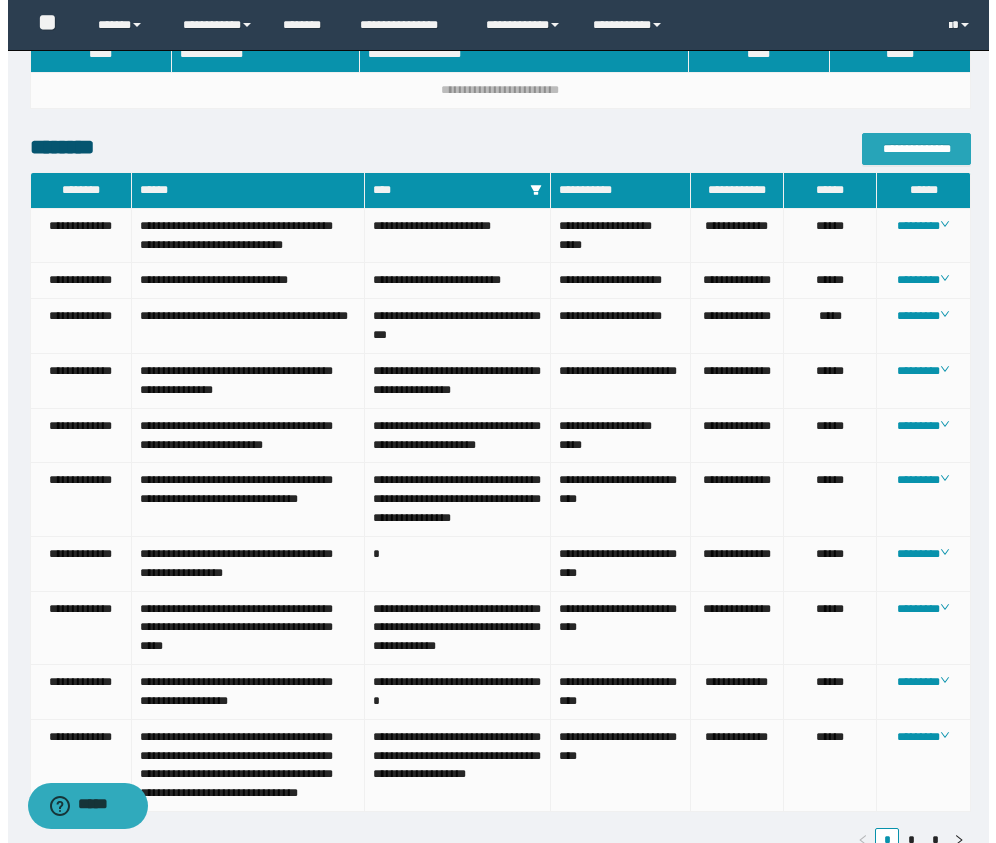 scroll, scrollTop: 949, scrollLeft: 0, axis: vertical 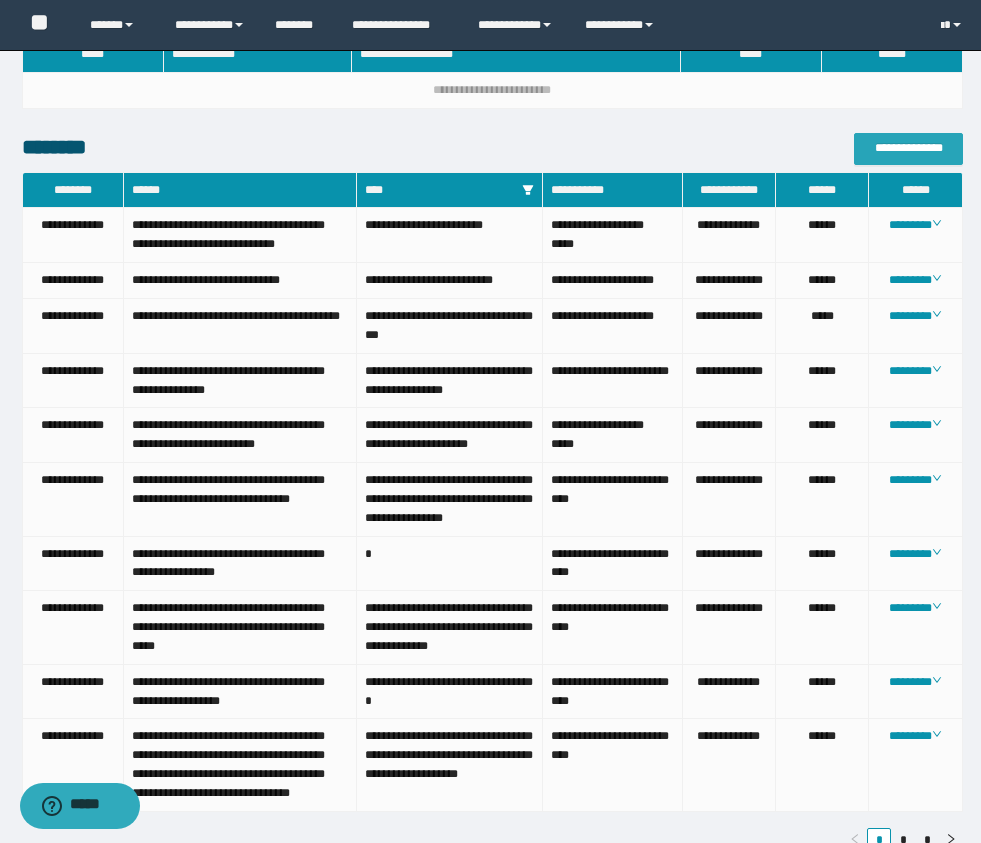 click on "**********" at bounding box center [908, 148] 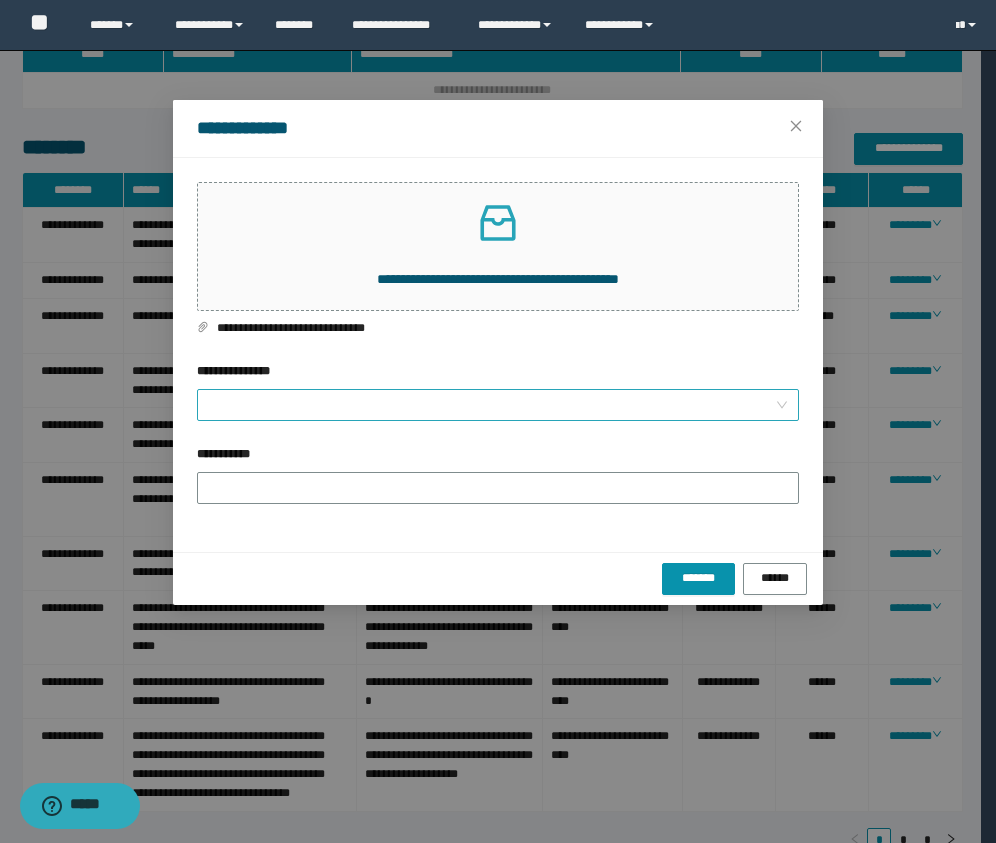 click on "**********" at bounding box center (492, 405) 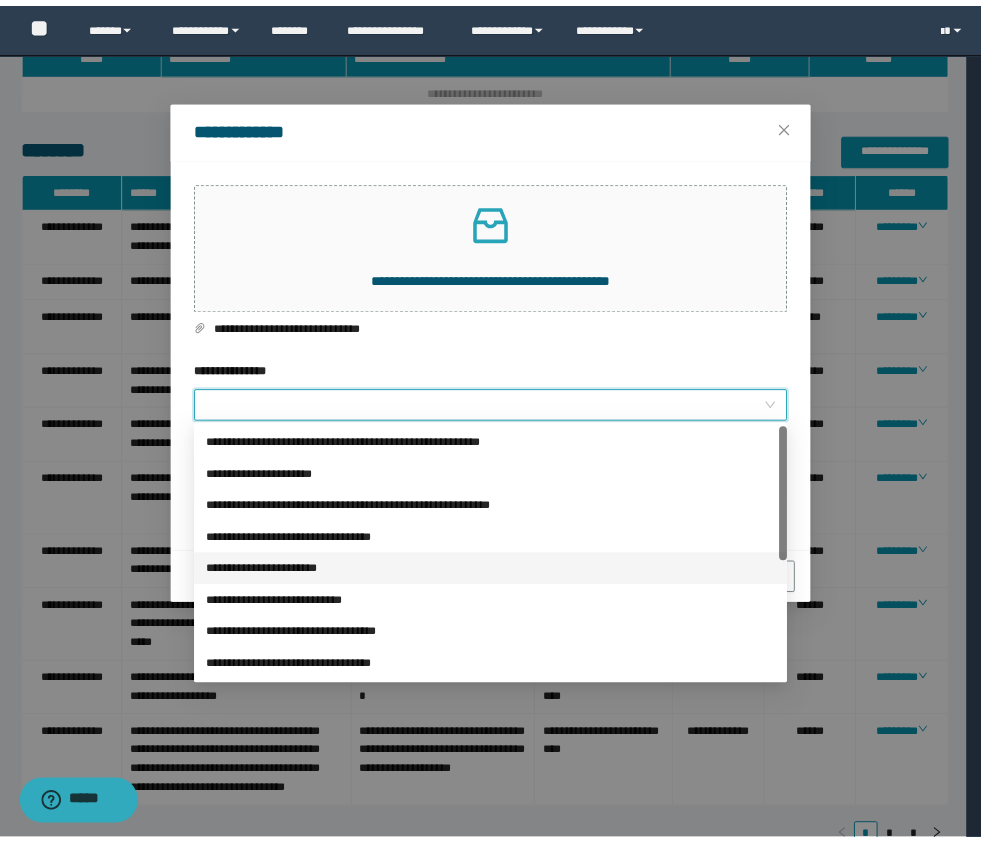 scroll, scrollTop: 224, scrollLeft: 0, axis: vertical 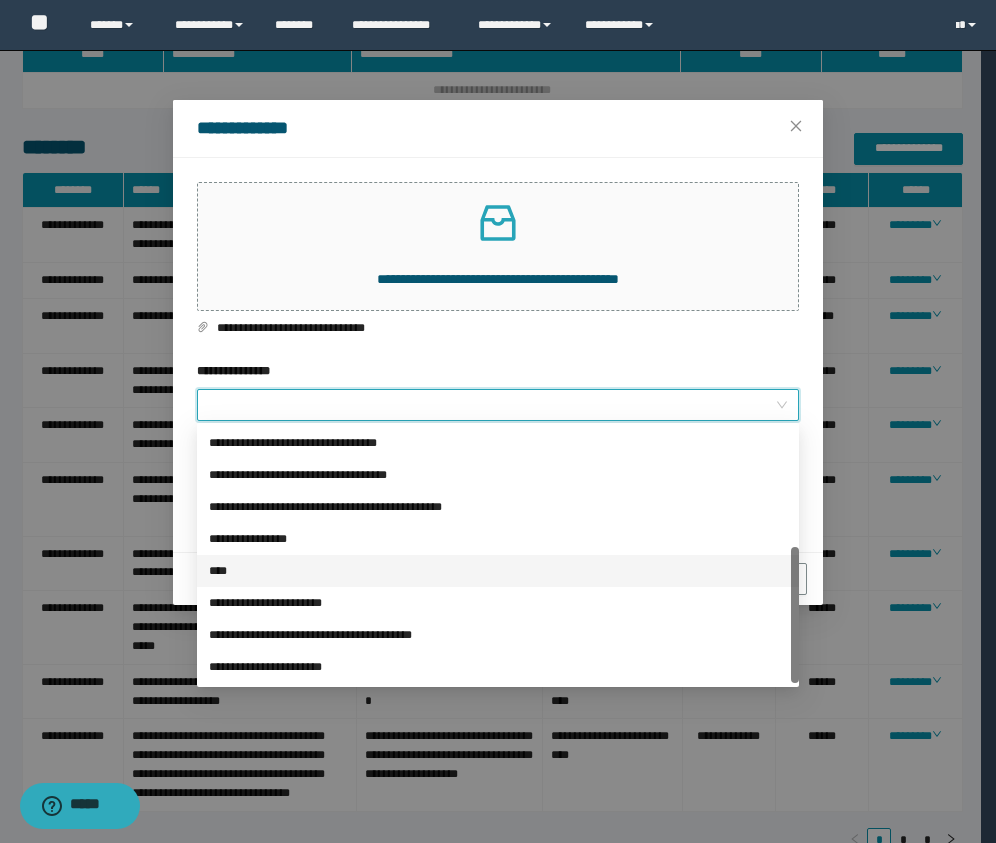 click on "****" at bounding box center (498, 571) 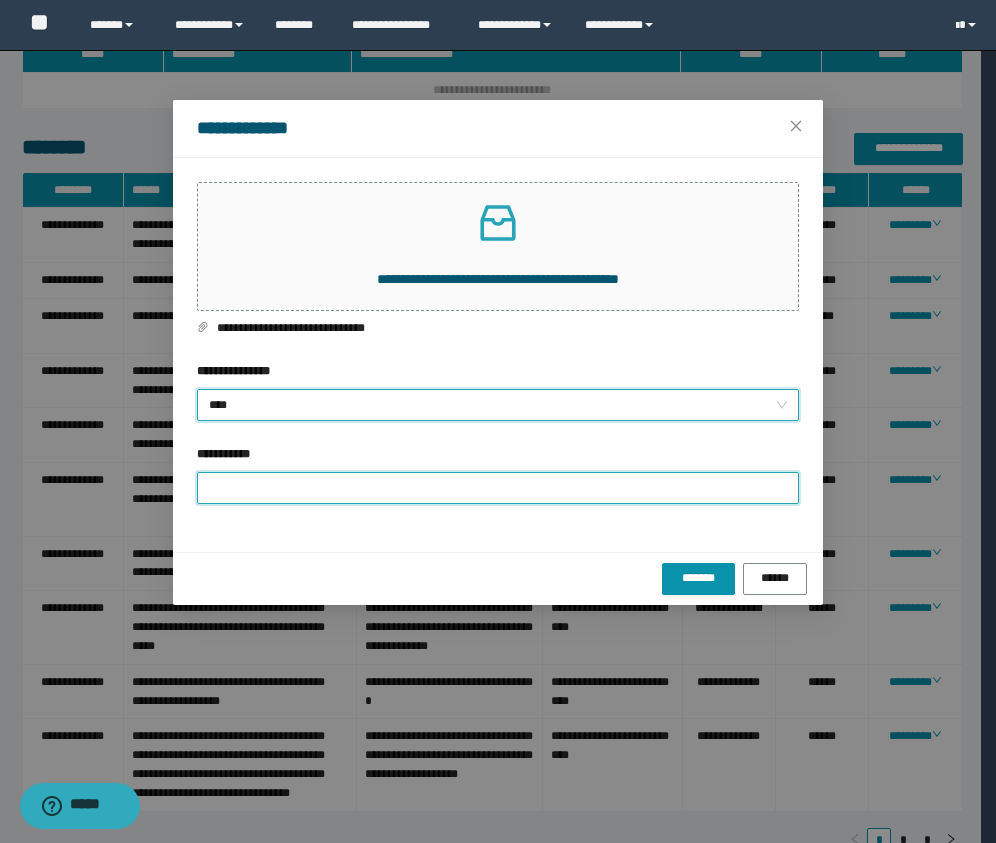 click on "**********" at bounding box center (498, 488) 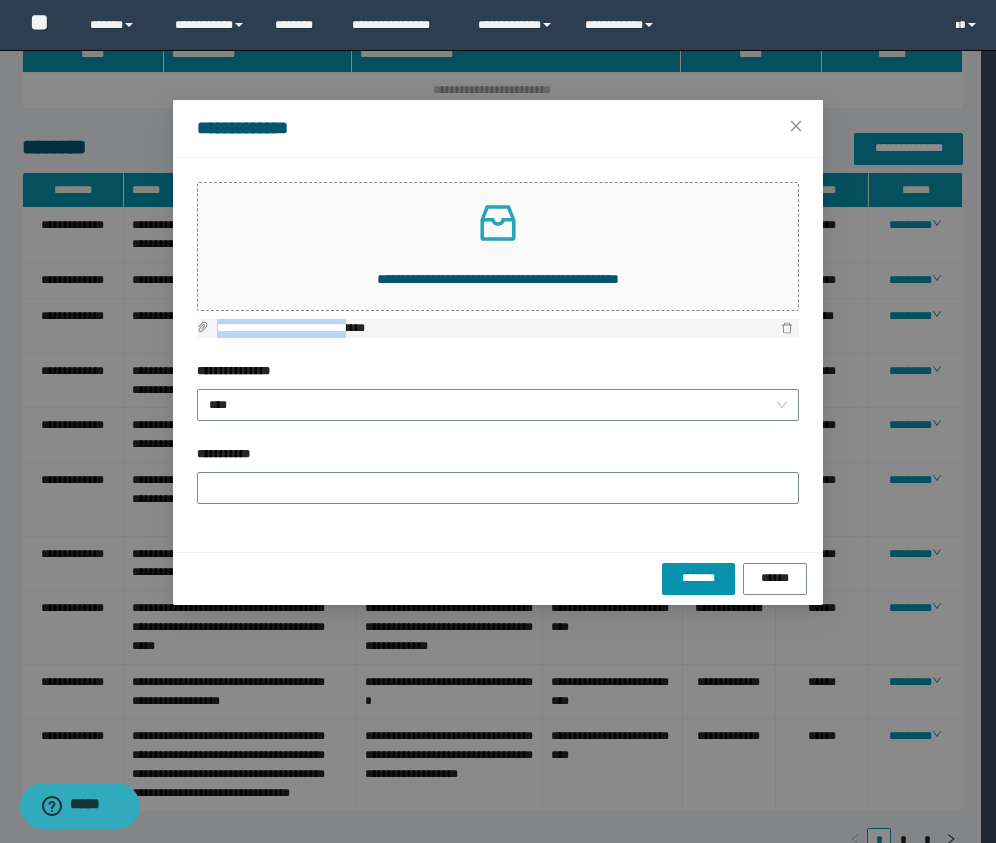 drag, startPoint x: 385, startPoint y: 326, endPoint x: 214, endPoint y: 326, distance: 171 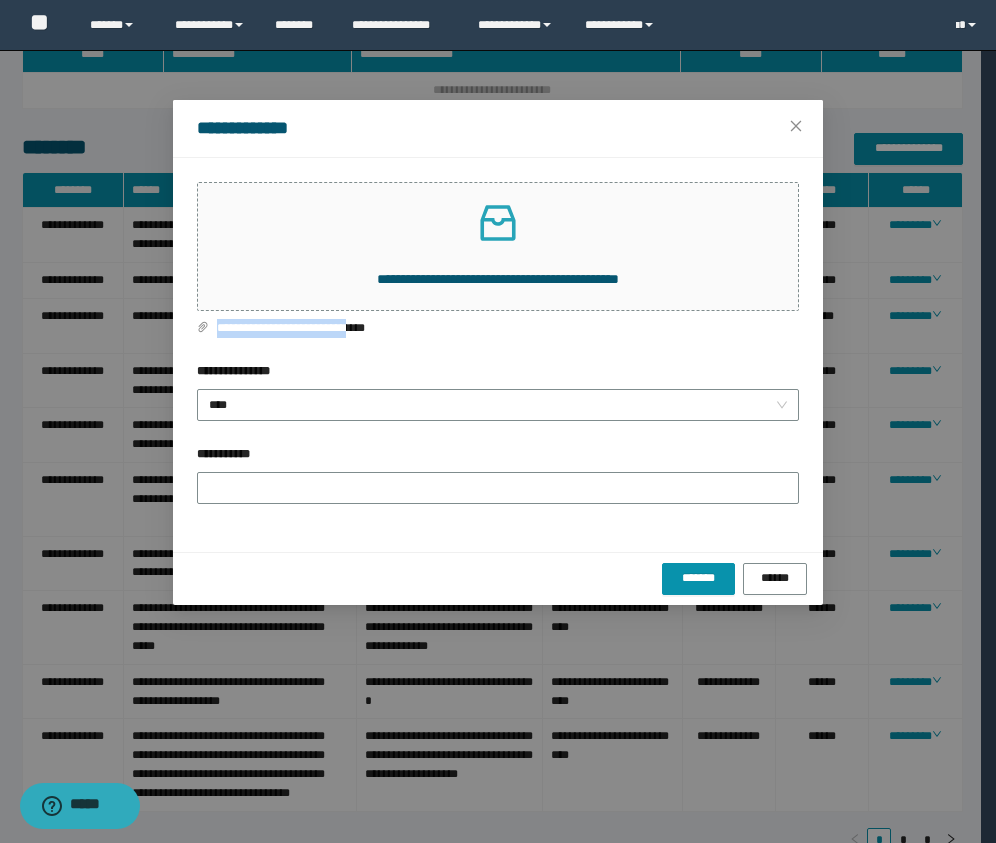 copy on "**********" 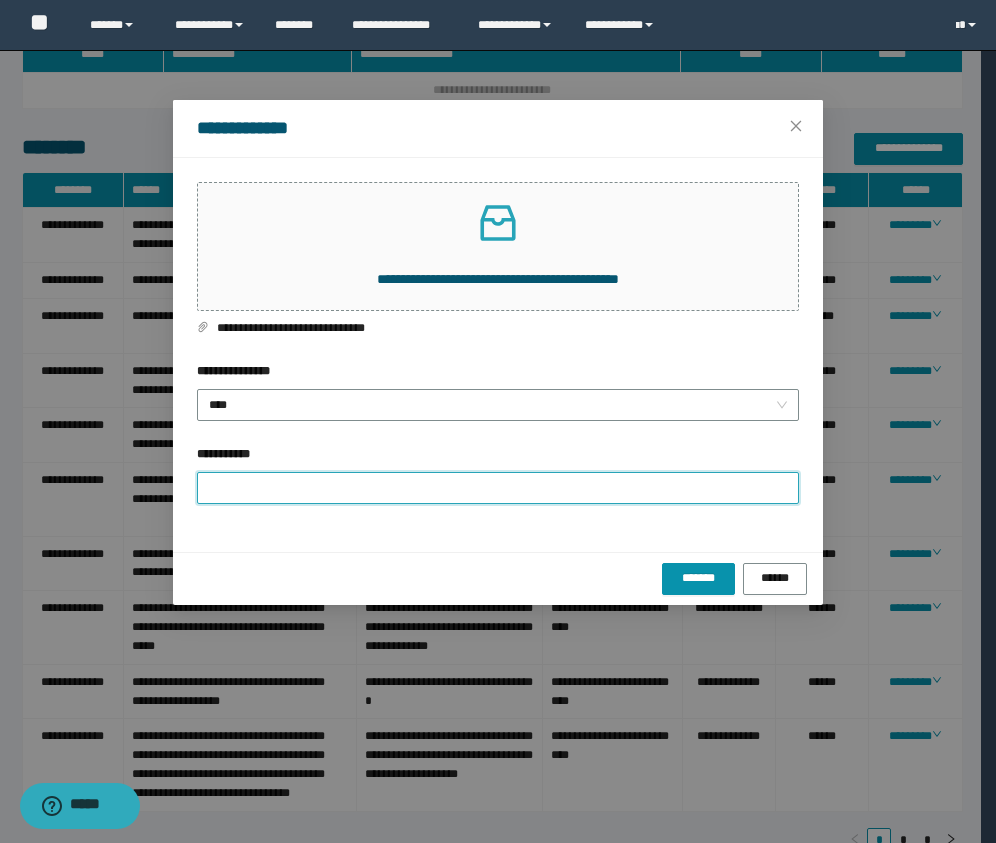 click on "**********" at bounding box center [498, 488] 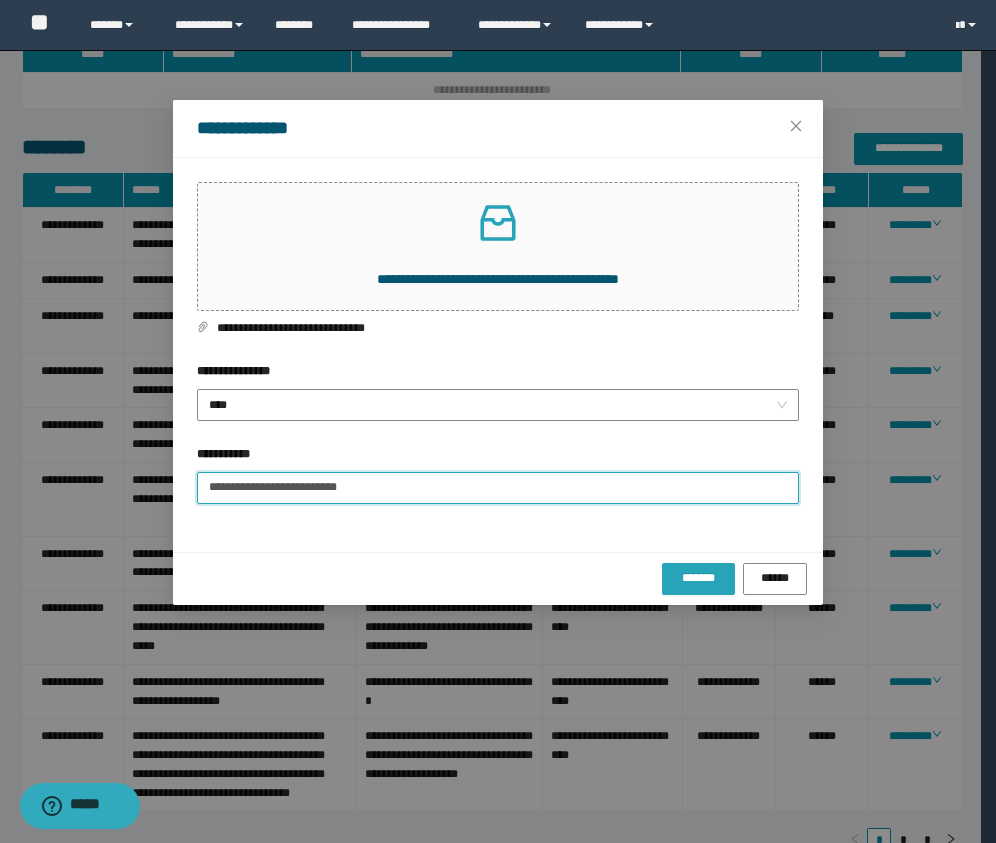 type on "**********" 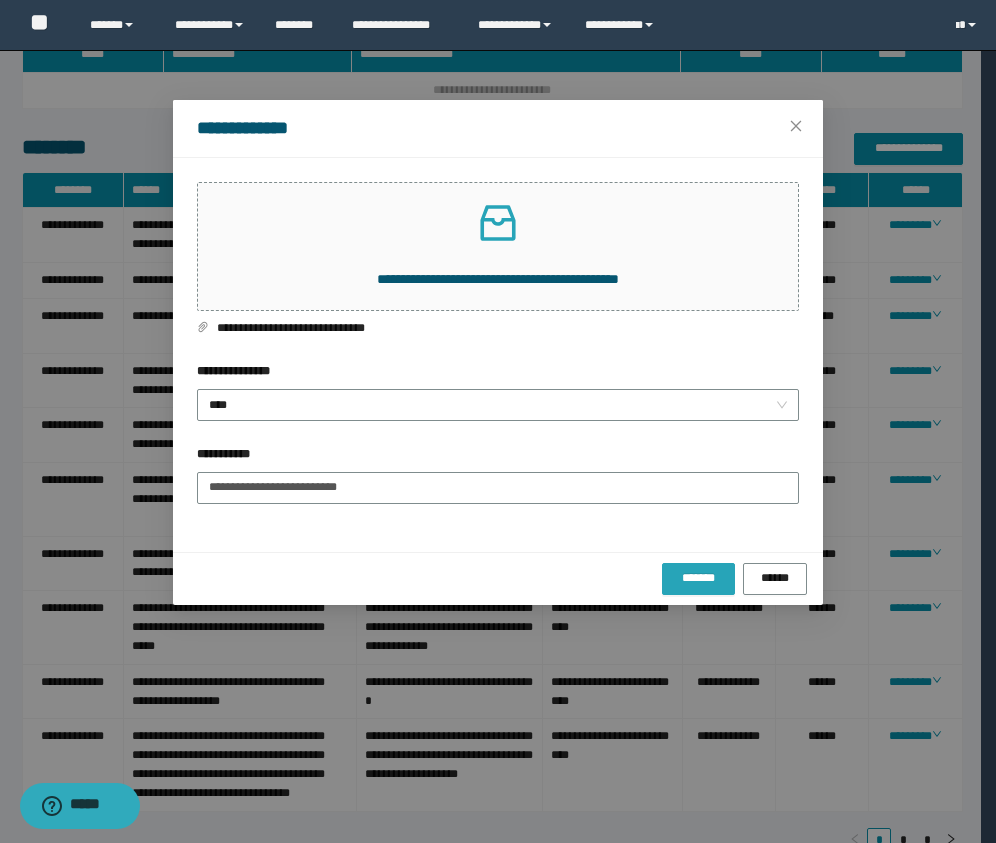 click on "*******" at bounding box center (699, 578) 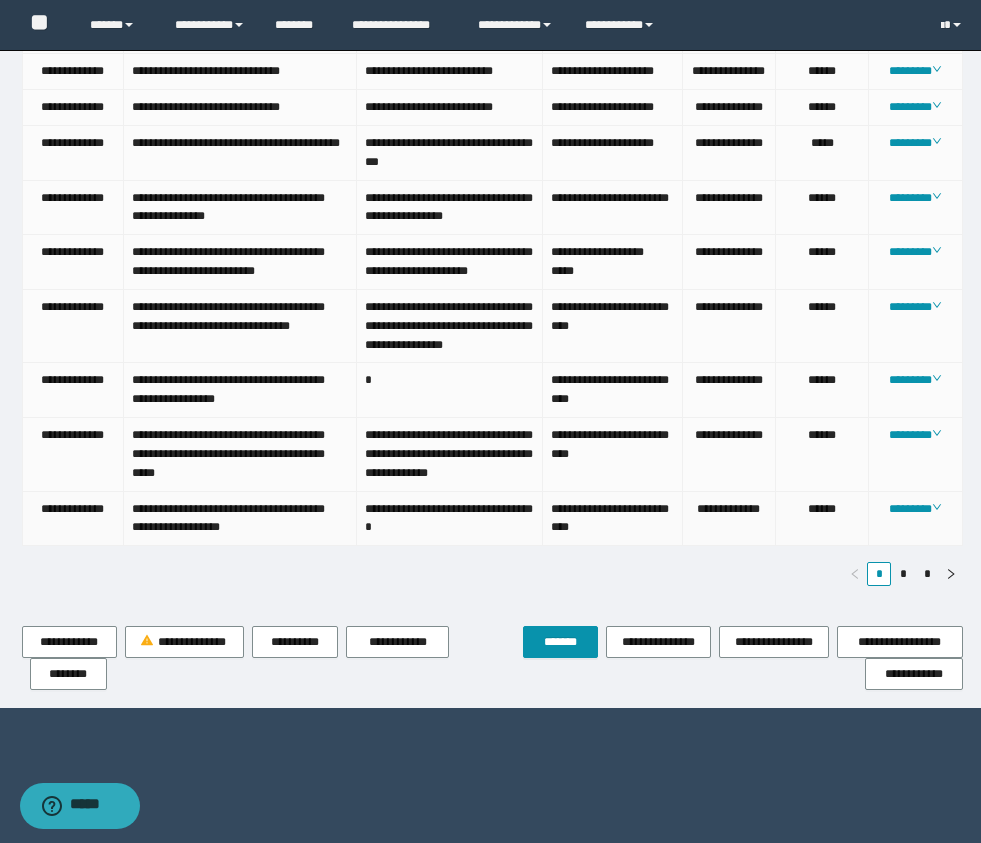 scroll, scrollTop: 1212, scrollLeft: 0, axis: vertical 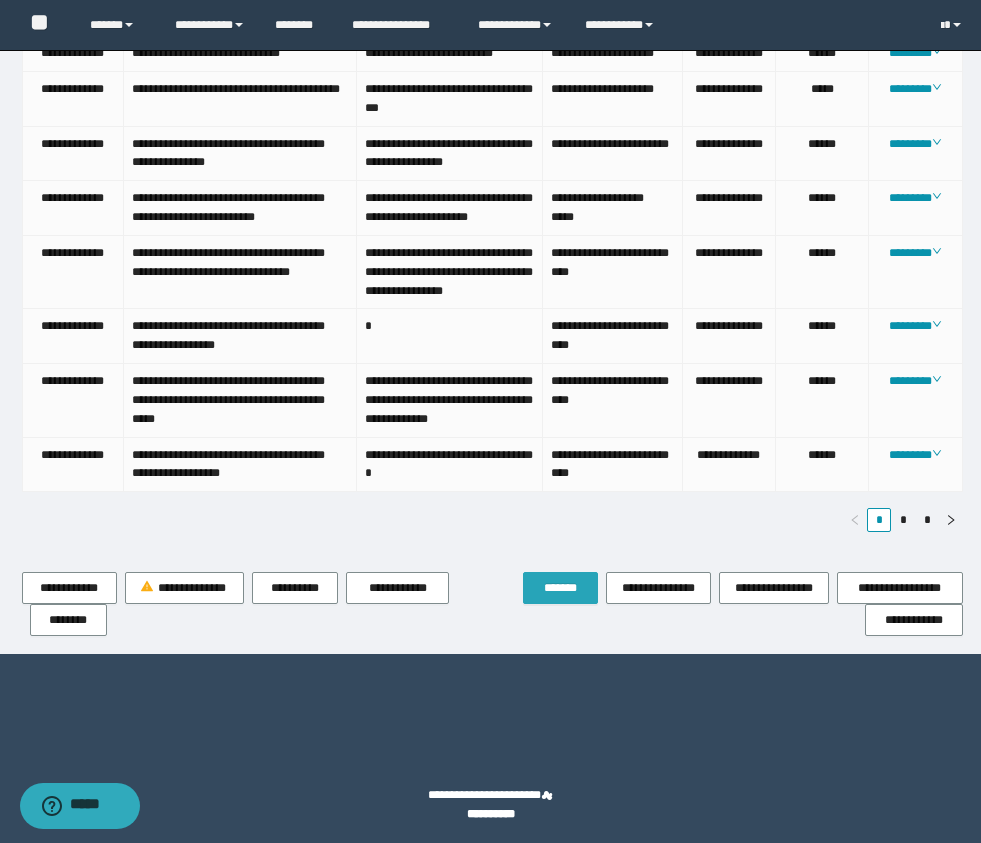 click on "*******" at bounding box center [560, 588] 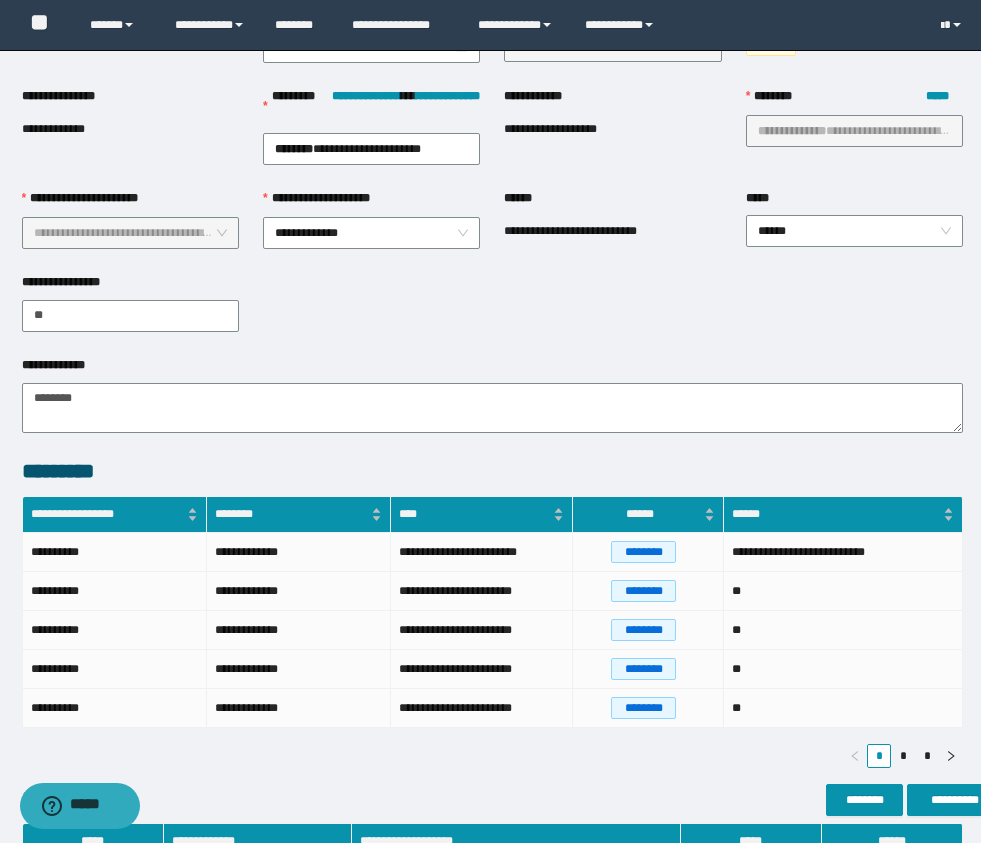 scroll, scrollTop: 0, scrollLeft: 0, axis: both 